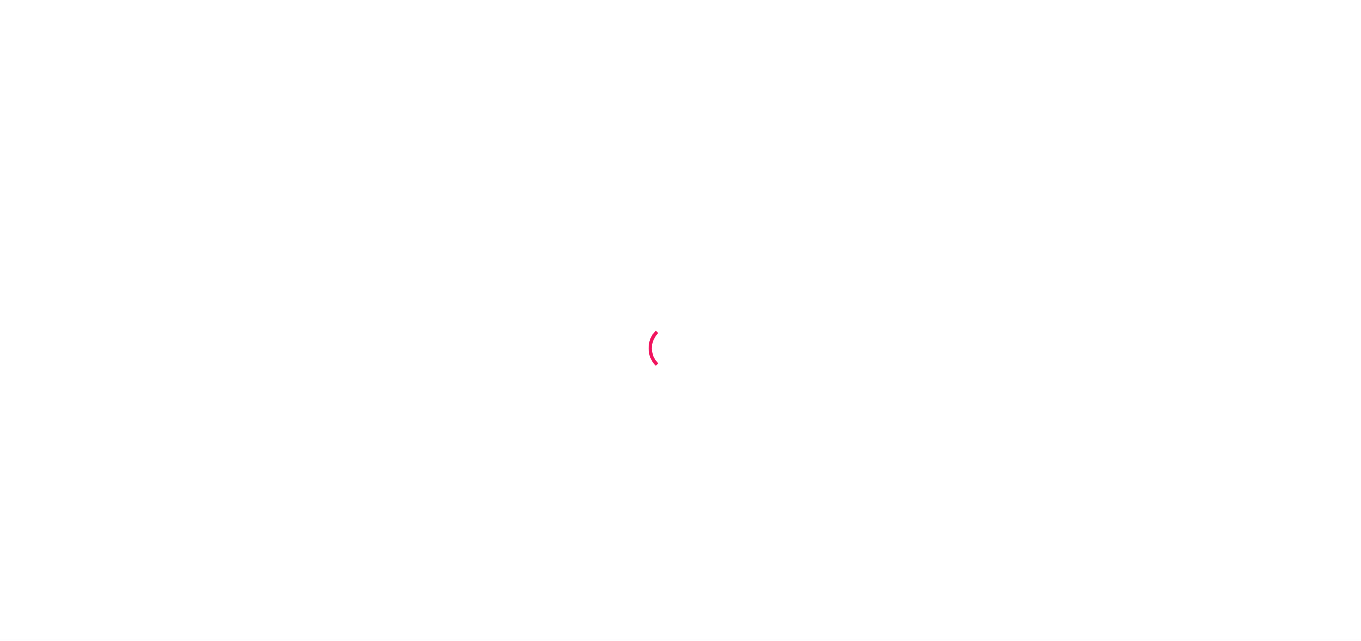 scroll, scrollTop: 0, scrollLeft: 0, axis: both 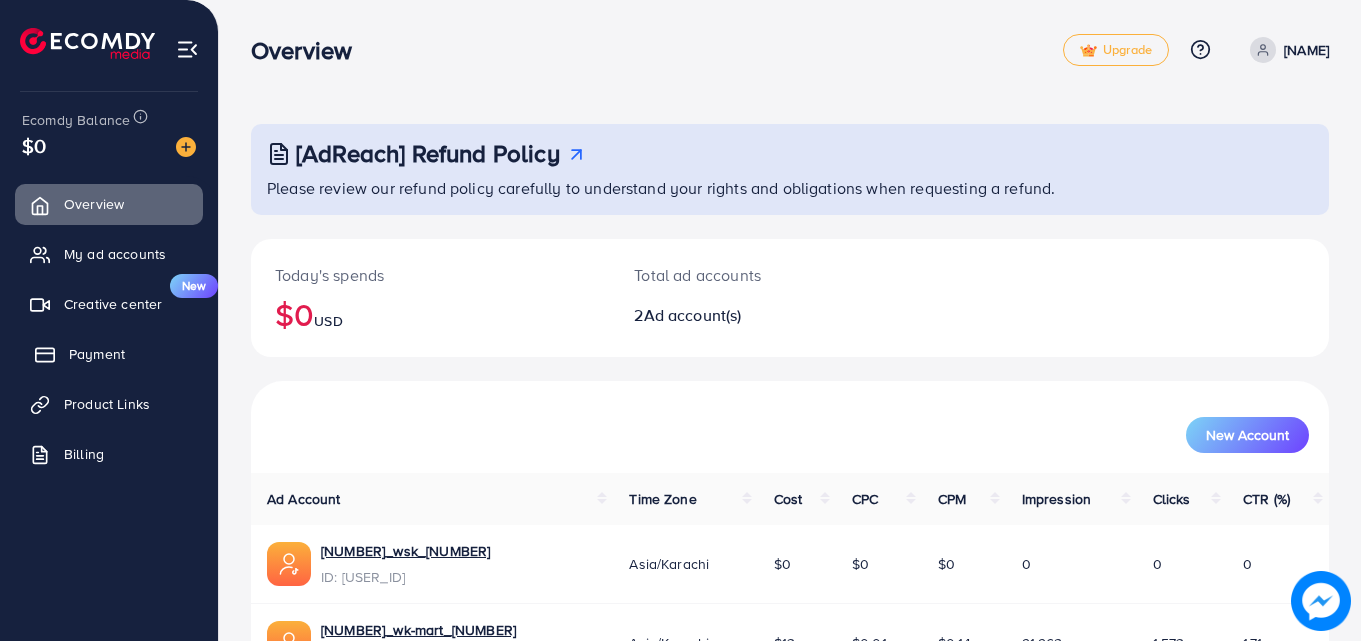 click on "Payment" at bounding box center [97, 354] 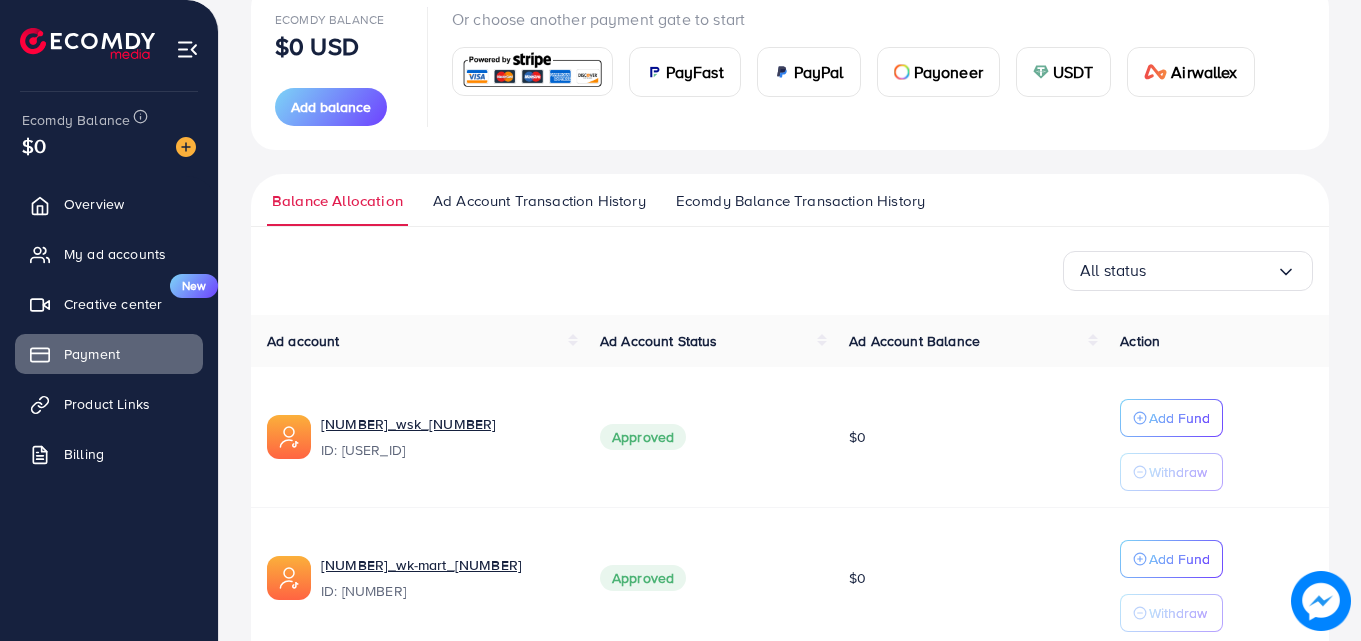 scroll, scrollTop: 148, scrollLeft: 0, axis: vertical 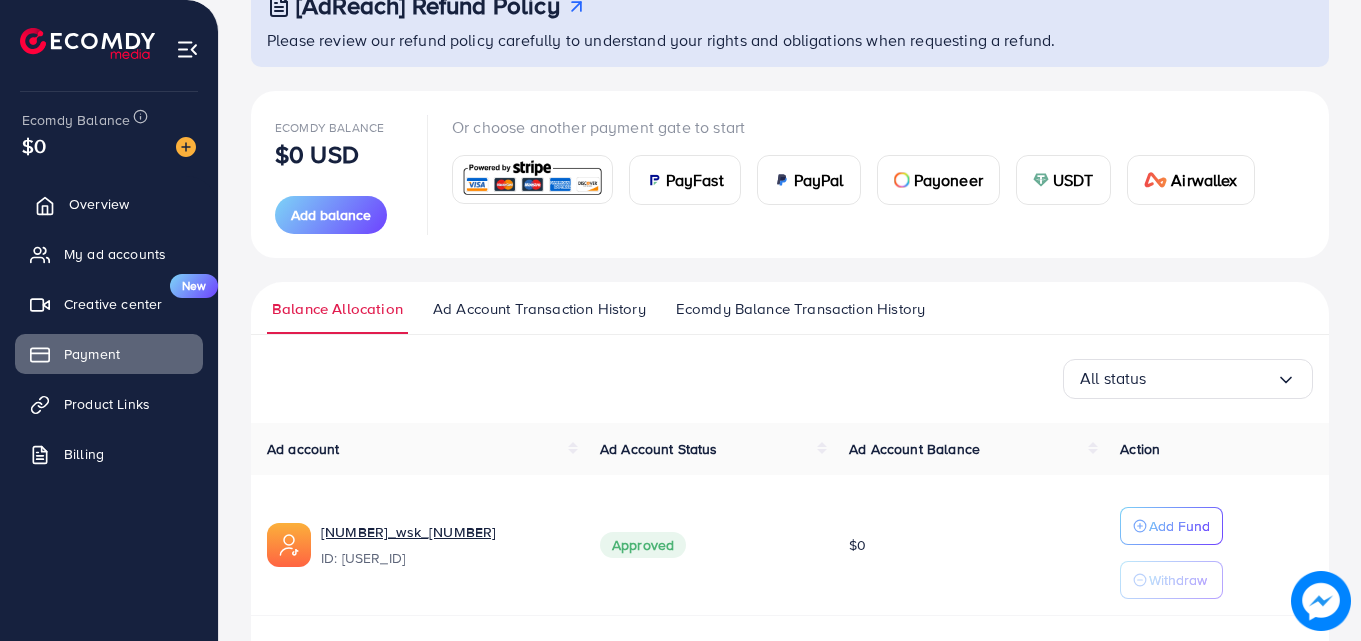 click on "Overview" at bounding box center (109, 204) 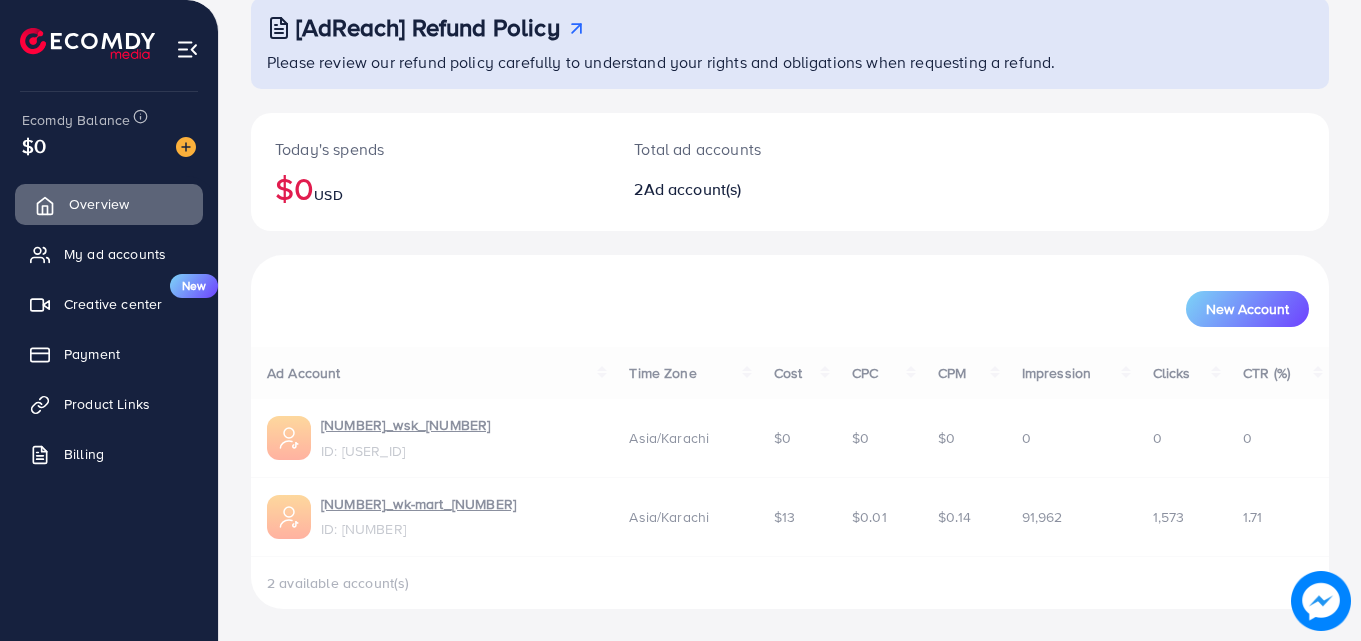scroll, scrollTop: 0, scrollLeft: 0, axis: both 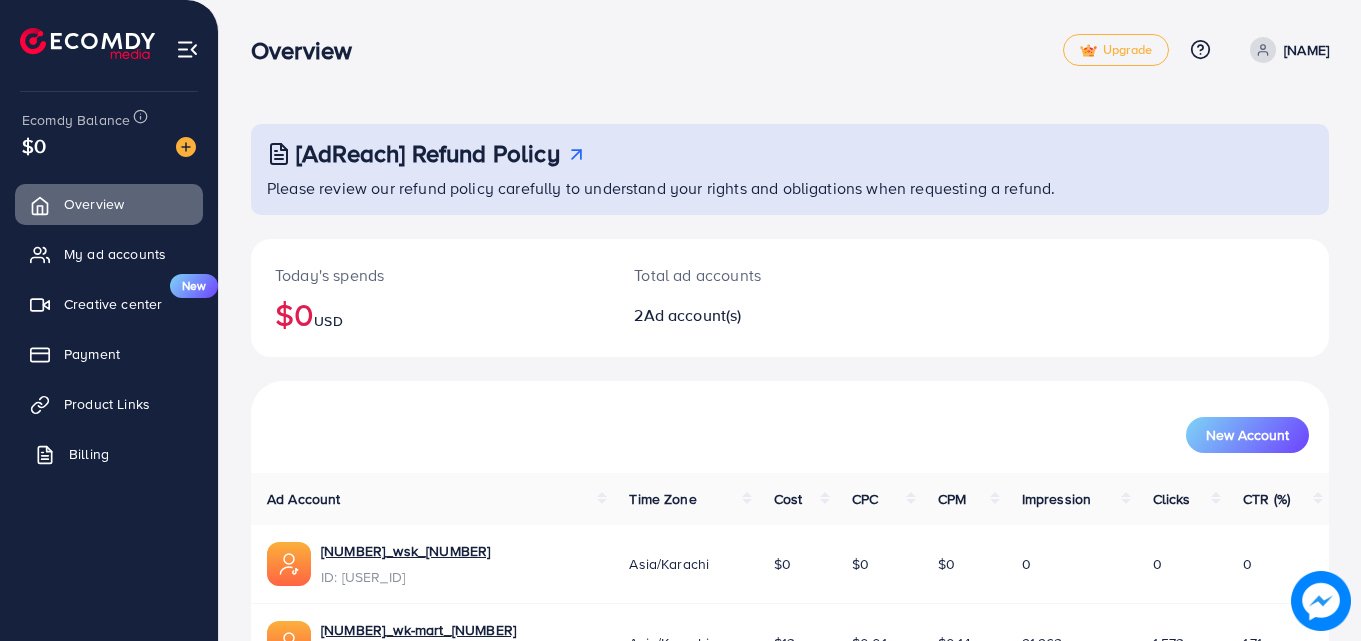 click on "Billing" at bounding box center (89, 454) 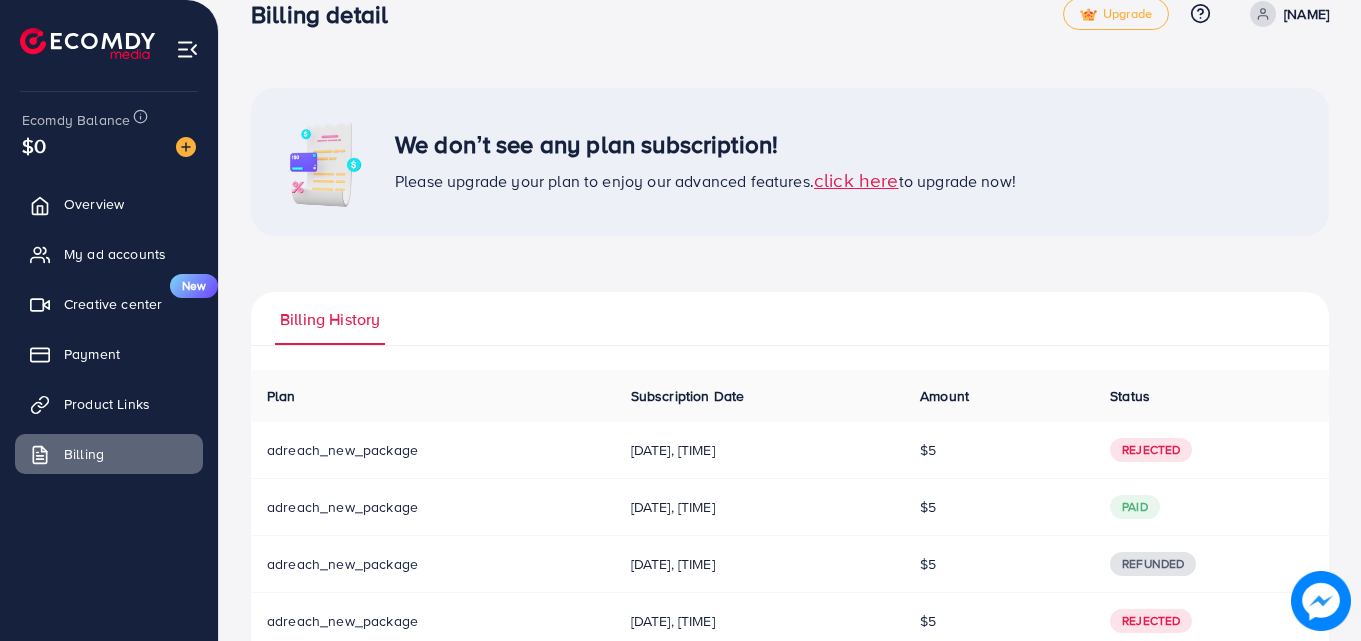 scroll, scrollTop: 0, scrollLeft: 0, axis: both 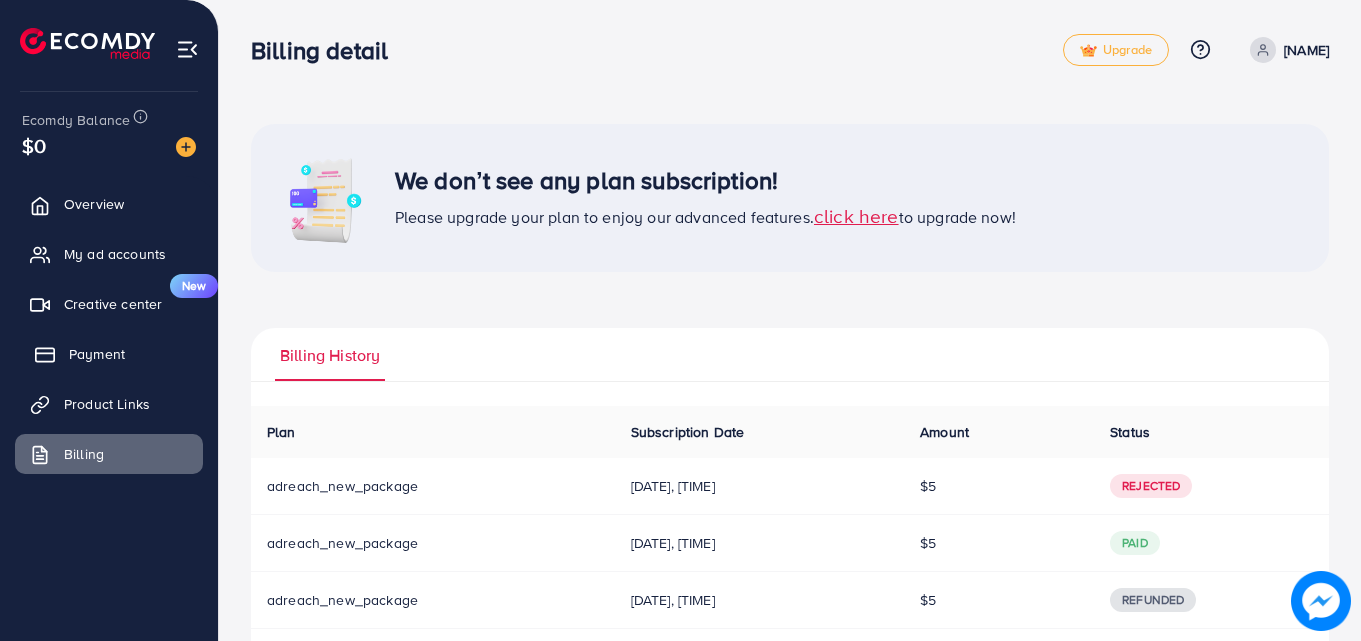 click on "Payment" at bounding box center (97, 354) 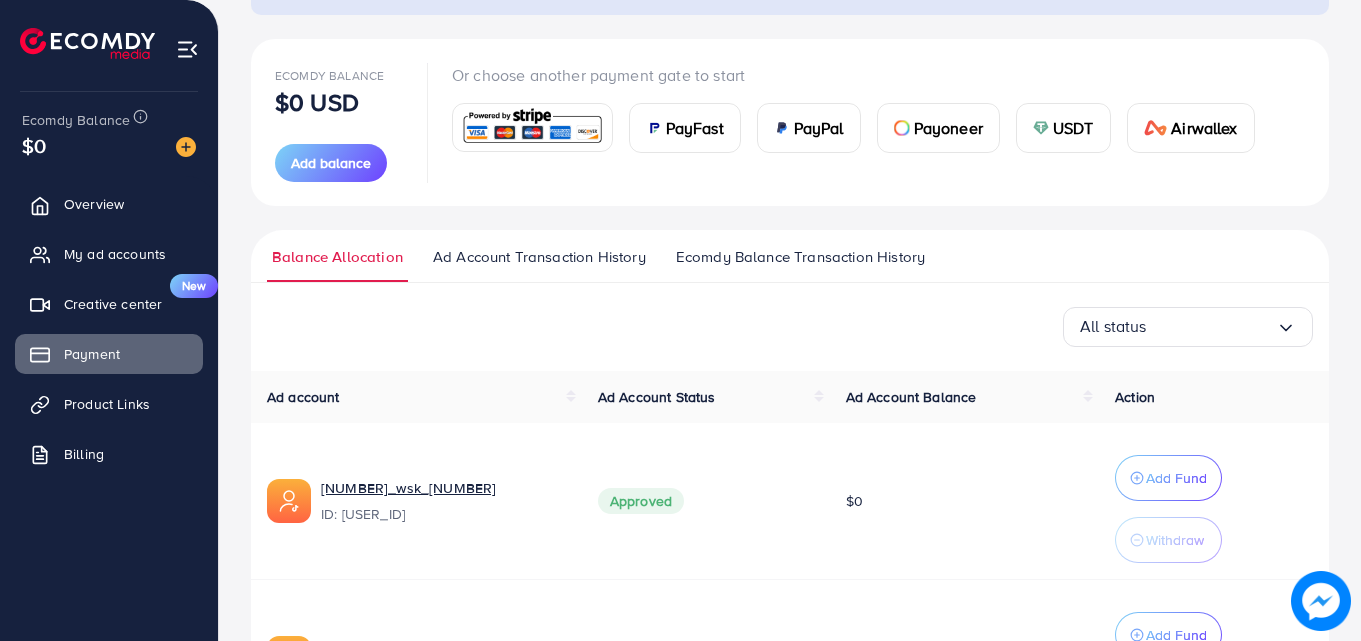 scroll, scrollTop: 300, scrollLeft: 0, axis: vertical 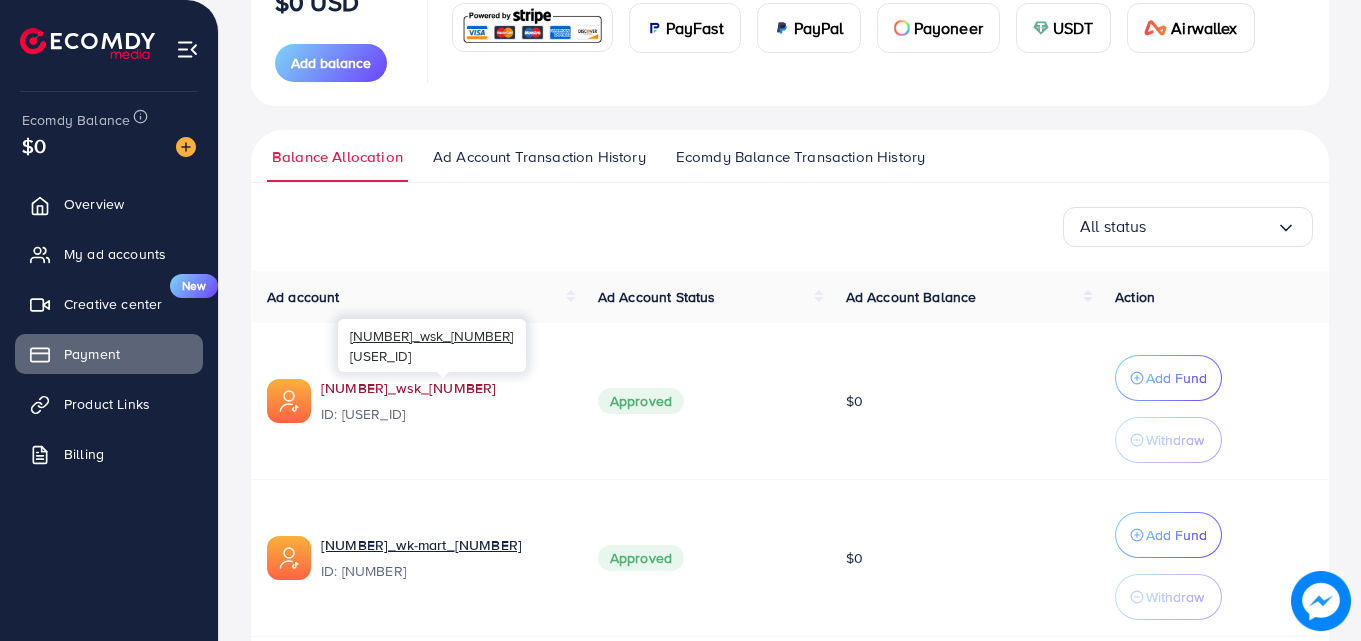 click on "[NUMBER]_wsk_[NUMBER]" at bounding box center [443, 388] 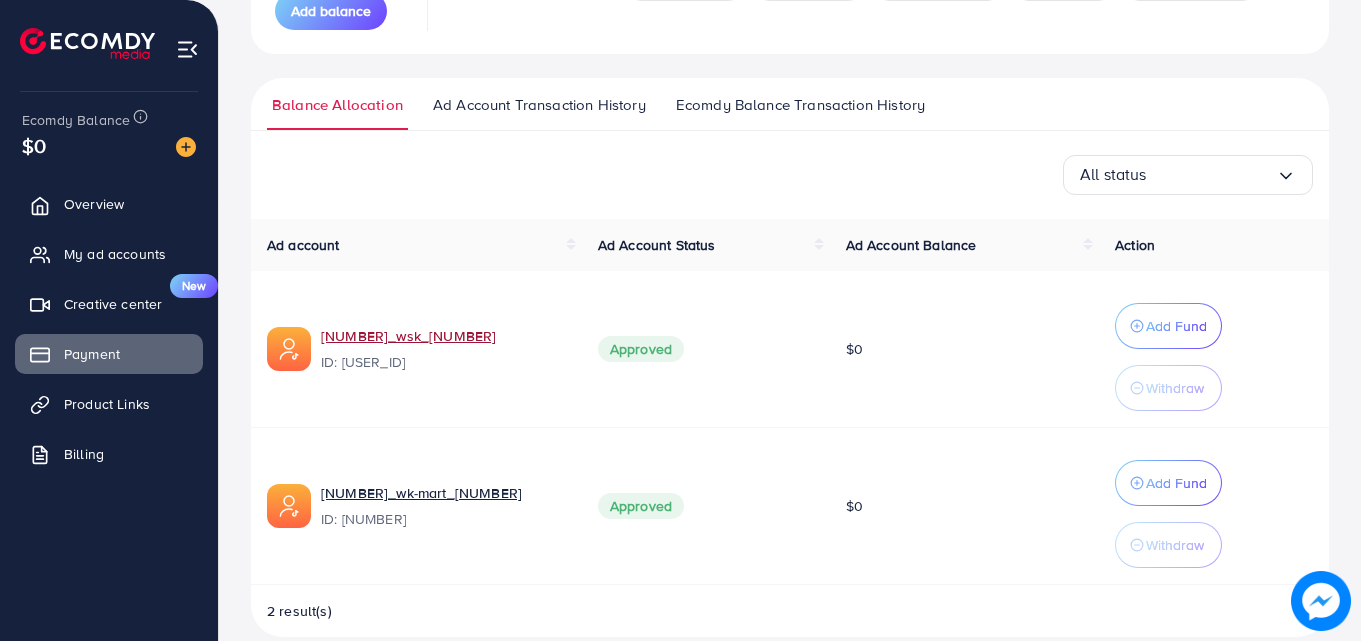 scroll, scrollTop: 380, scrollLeft: 0, axis: vertical 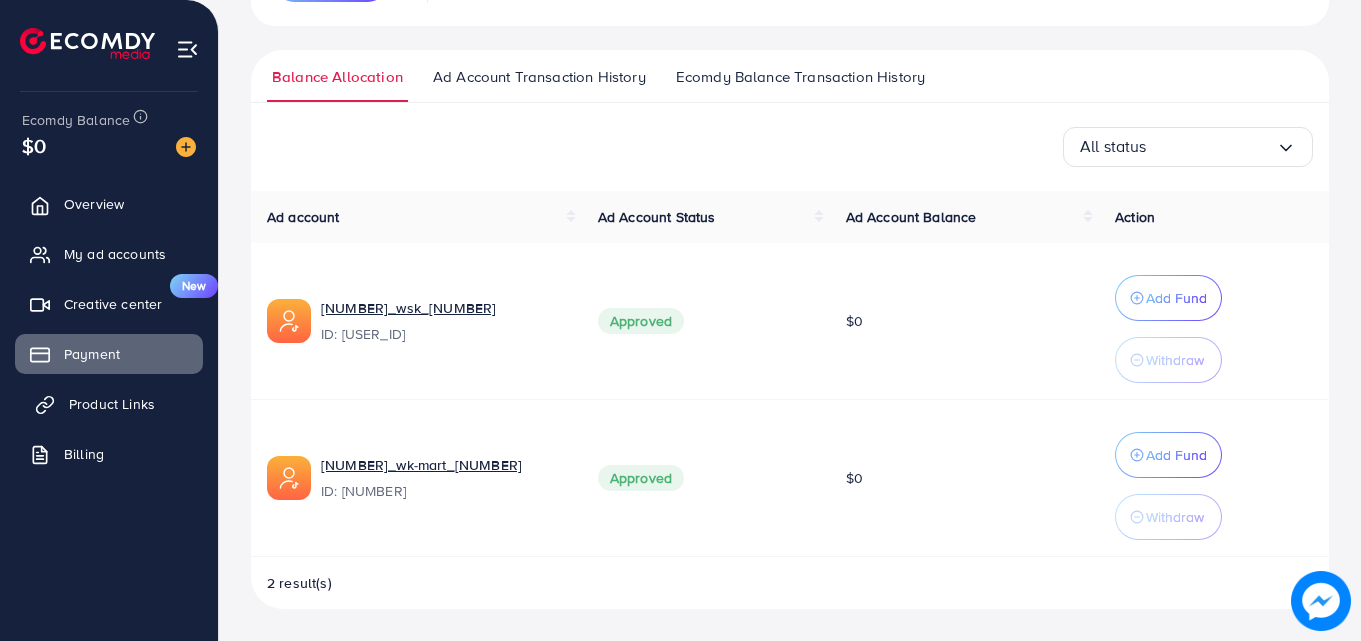 click on "Product Links" at bounding box center [112, 404] 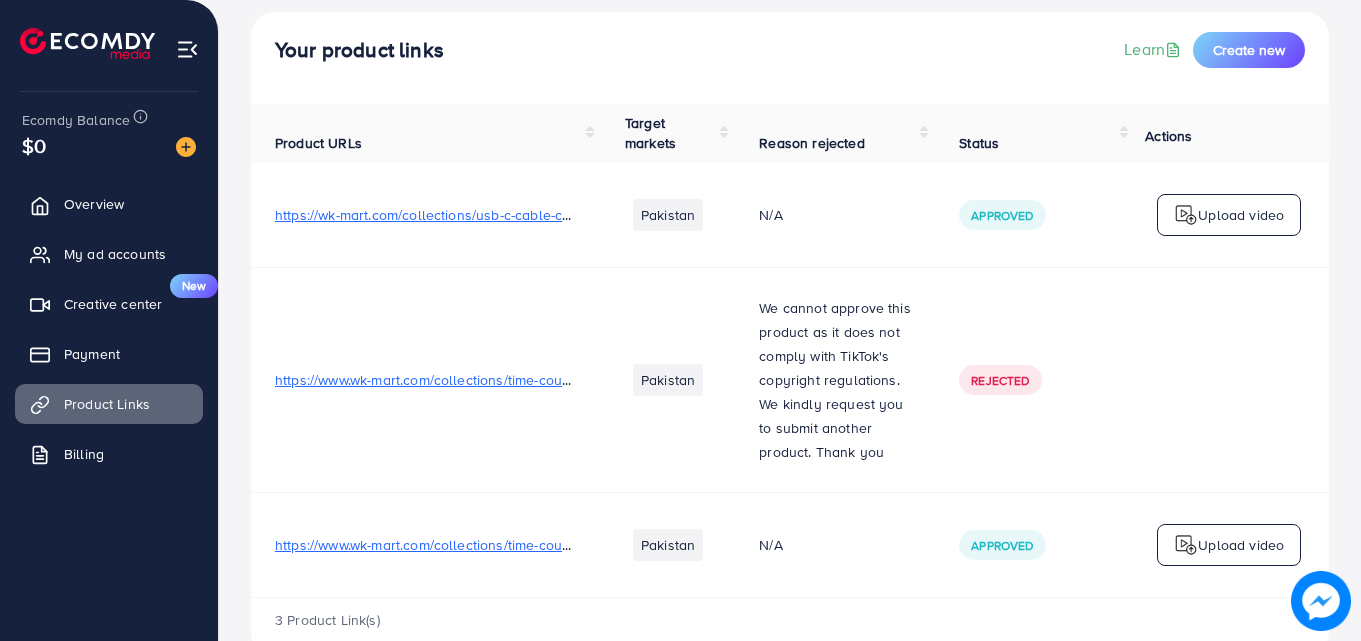 scroll, scrollTop: 0, scrollLeft: 0, axis: both 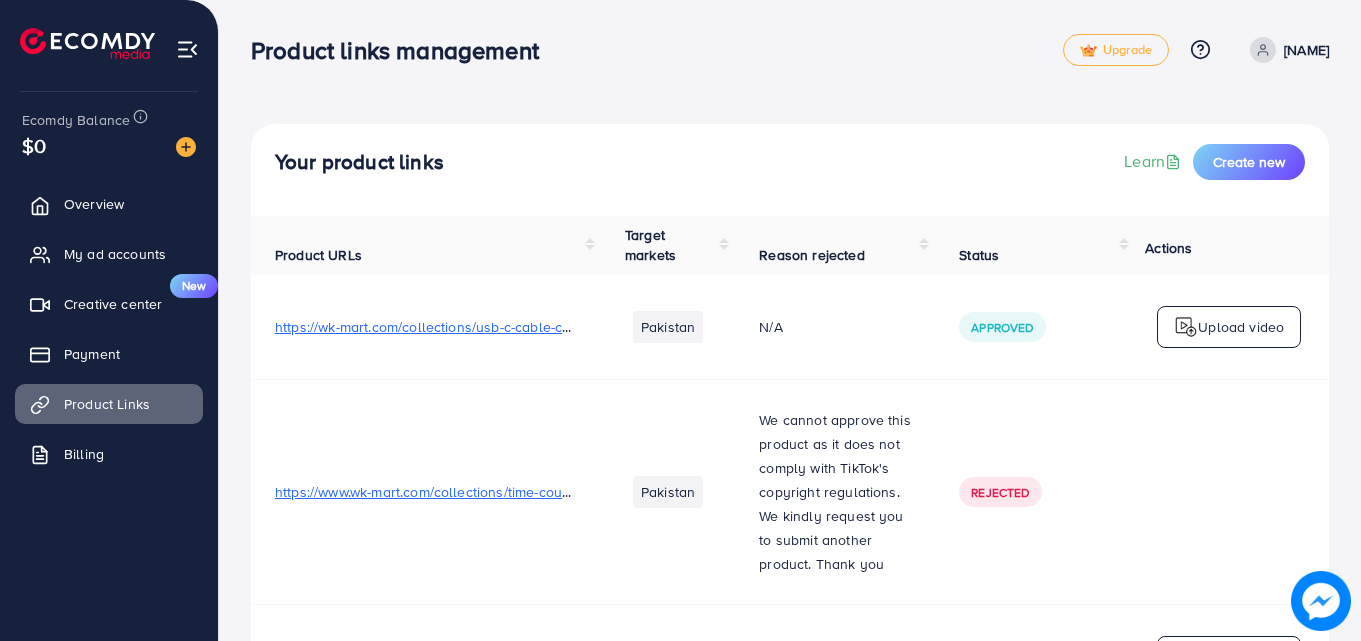 click at bounding box center [1186, 327] 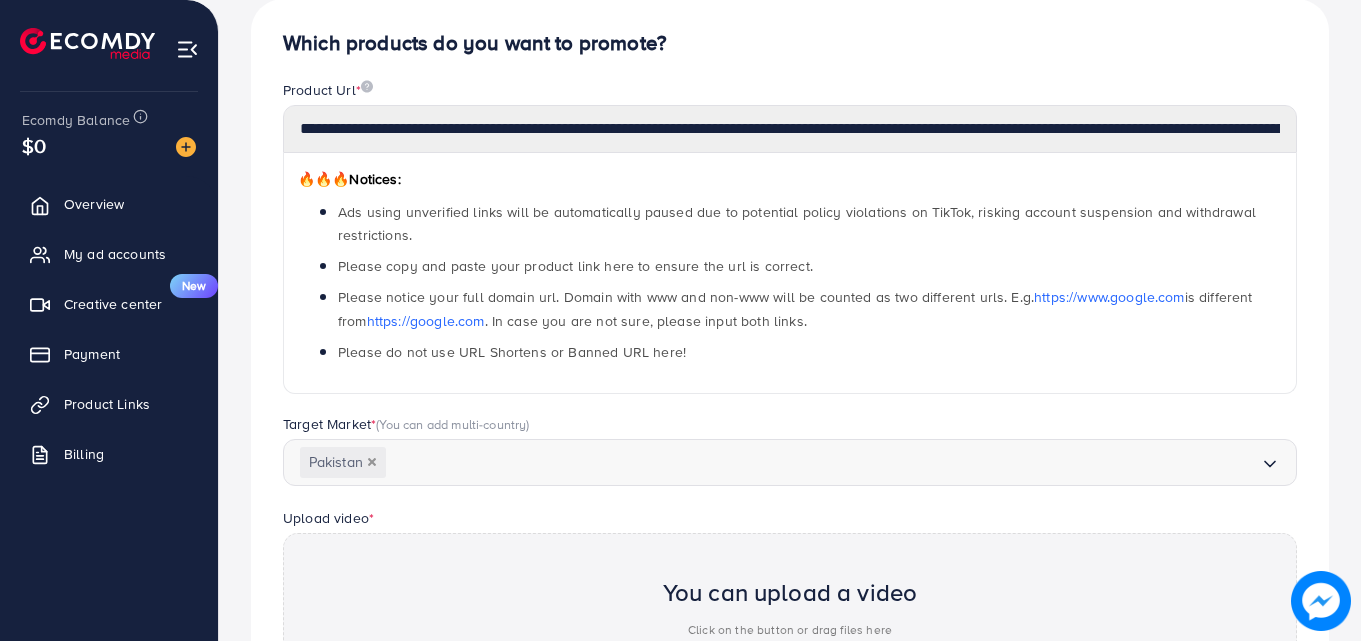 scroll, scrollTop: 182, scrollLeft: 0, axis: vertical 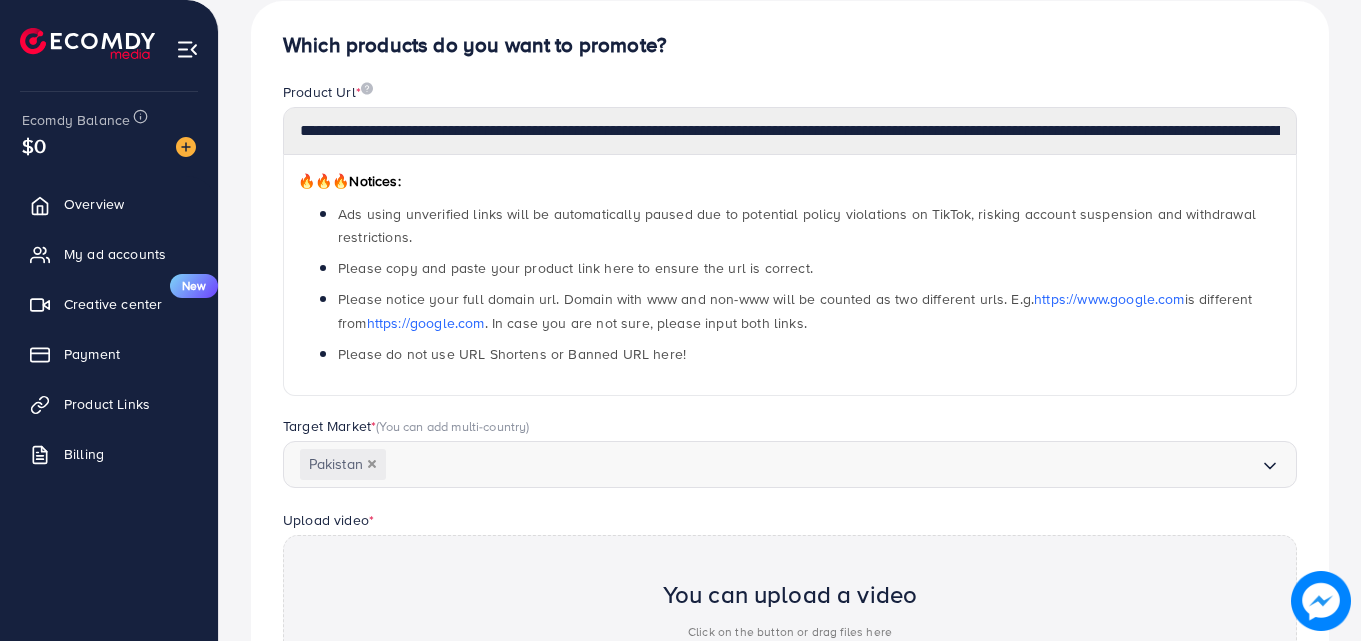 click on "[COUNTRY]
Loading..." at bounding box center [790, 464] 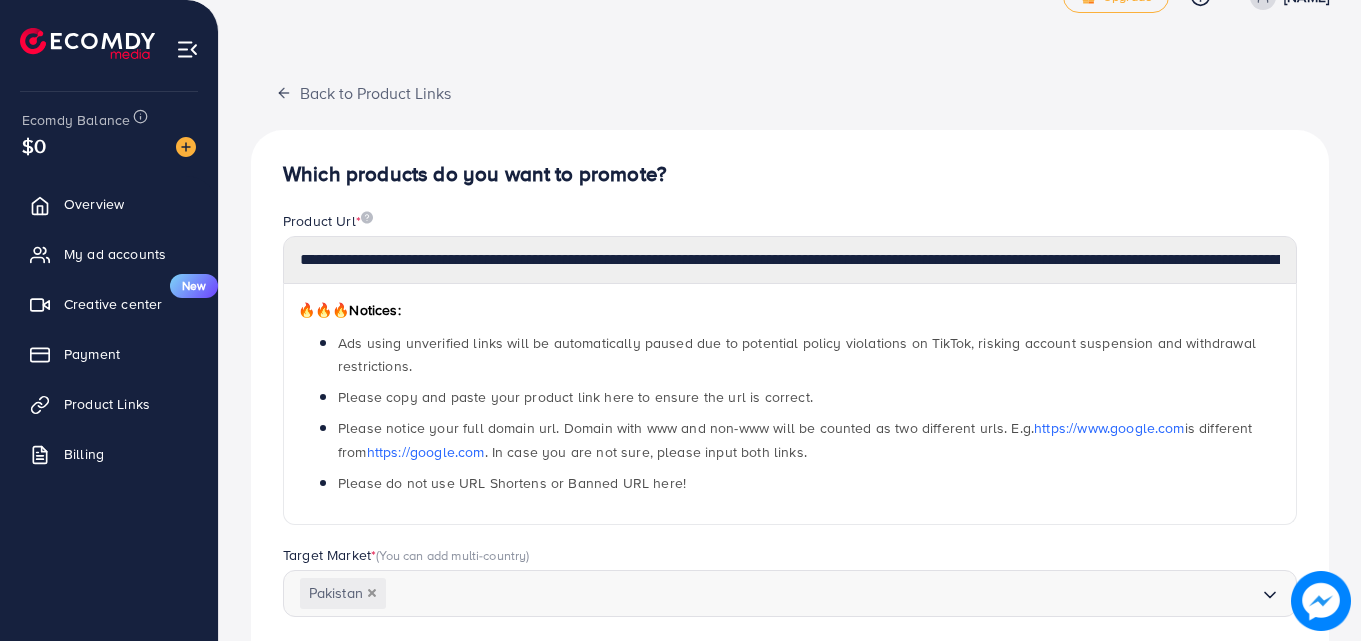 scroll, scrollTop: 0, scrollLeft: 0, axis: both 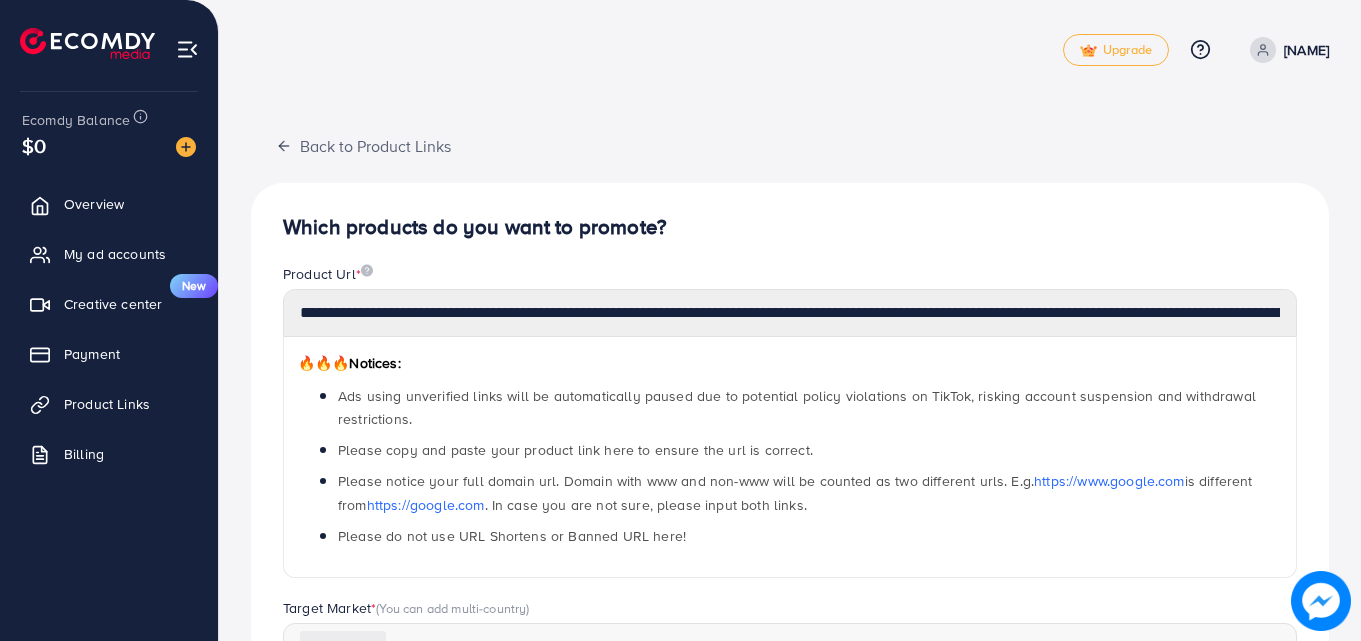 click on "🔥🔥🔥  Notices: Ads using unverified links will be automatically paused due to potential policy violations on TikTok, risking account suspension and withdrawal restrictions. Please copy and paste your product link here to ensure the url is correct. Please notice your full domain url. Domain with www and non-www will be counted as two different urls. E.g.  https://www.google.com  is different from  https://google.com . In case you are not sure, please input both links. Please do not use URL Shortens or Banned URL here!" at bounding box center [790, 457] 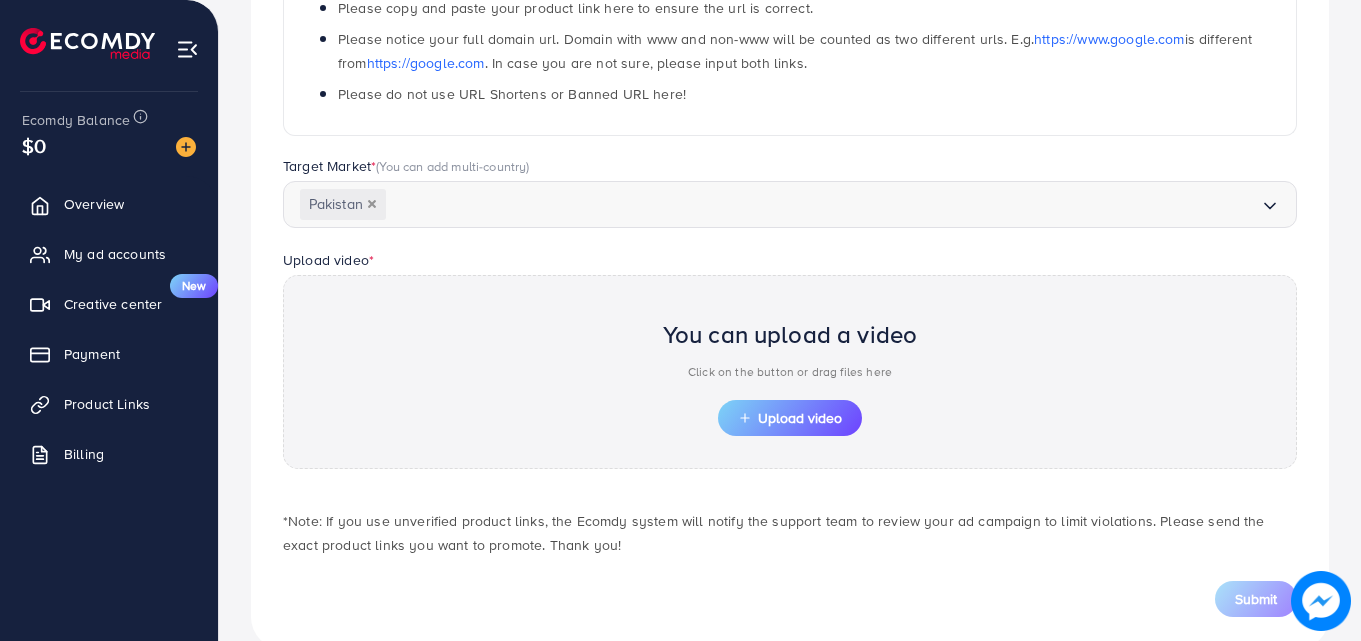 scroll, scrollTop: 482, scrollLeft: 0, axis: vertical 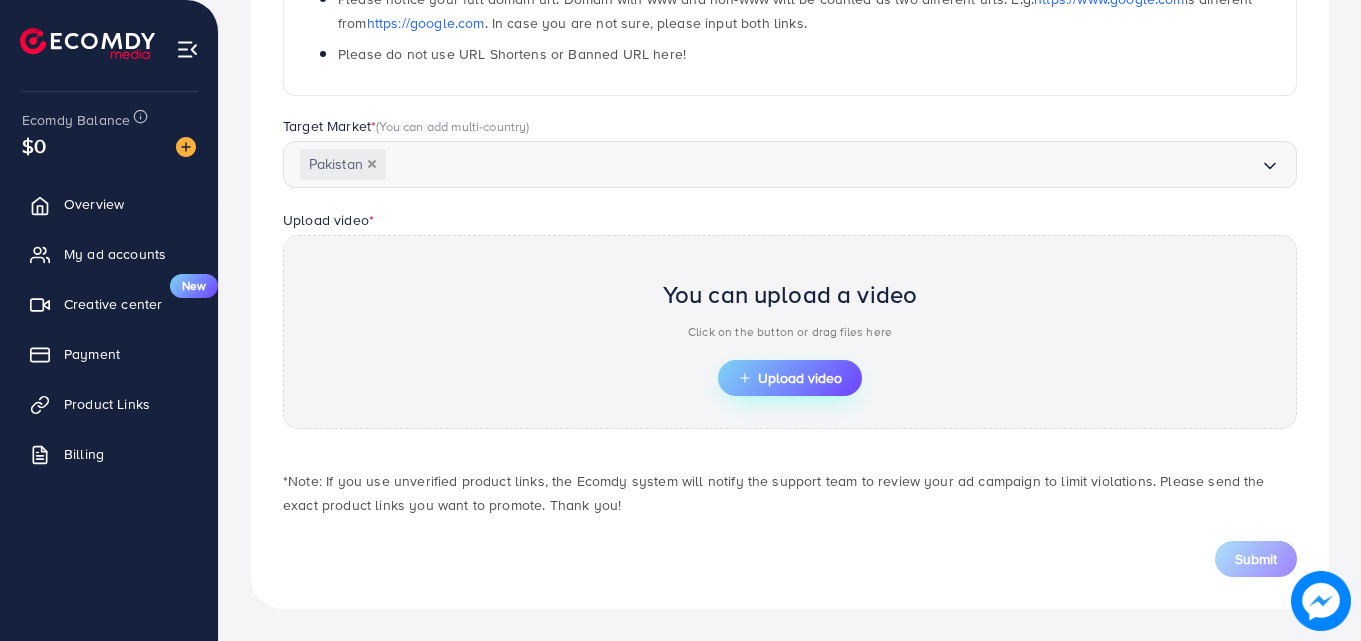 click on "Upload video" at bounding box center [790, 378] 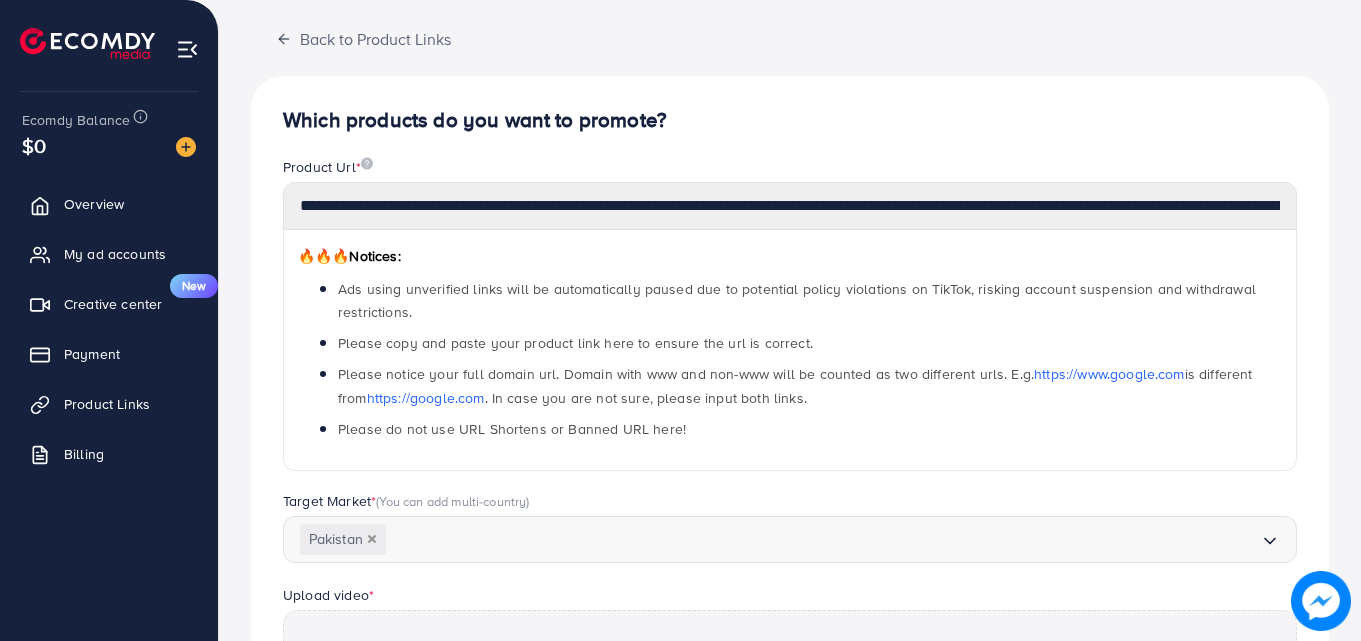 scroll, scrollTop: 0, scrollLeft: 0, axis: both 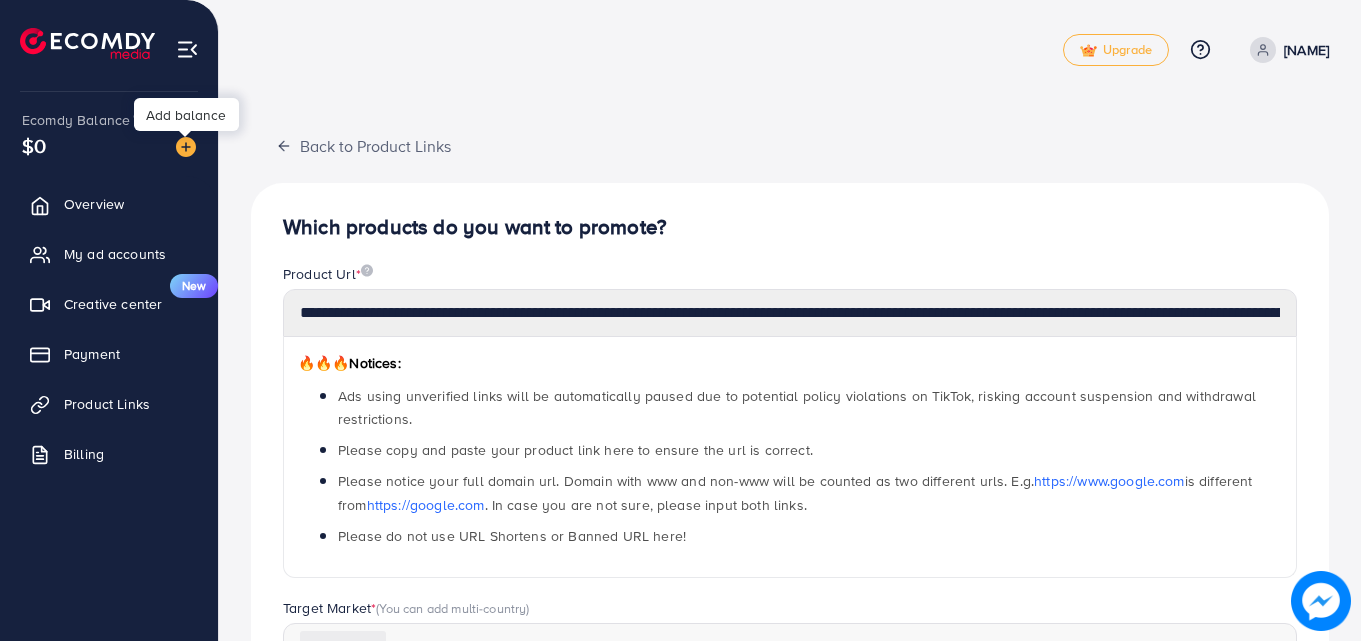 click at bounding box center [186, 147] 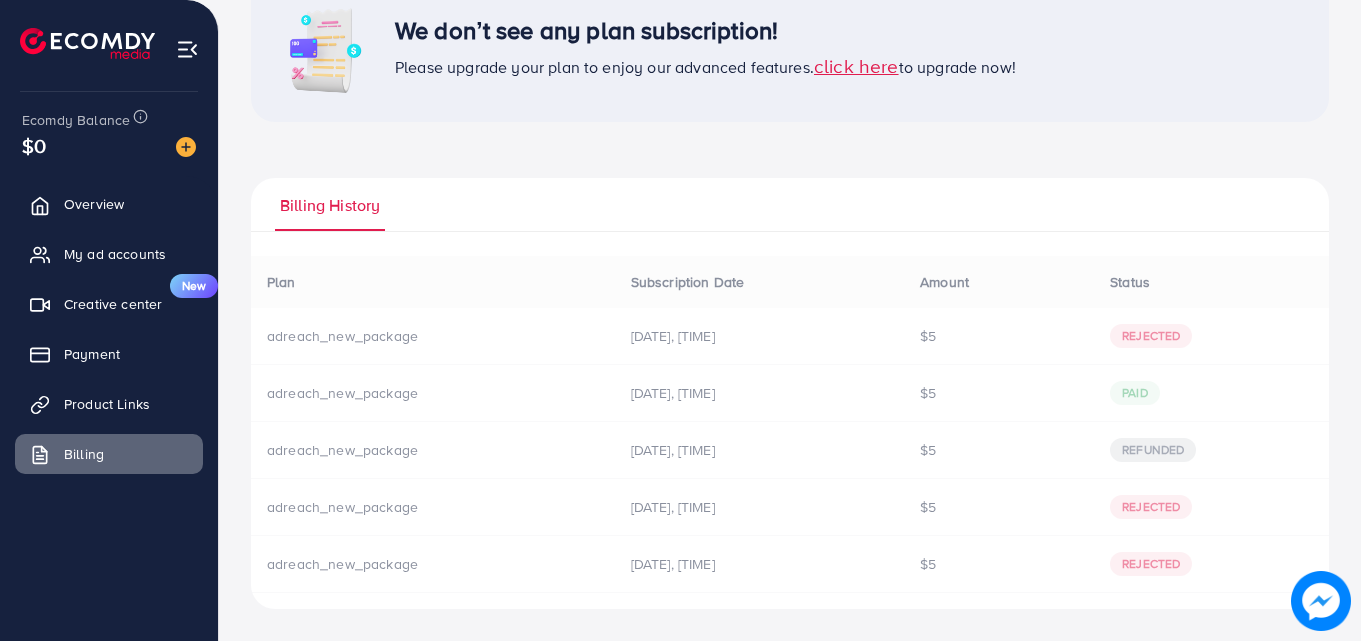 scroll, scrollTop: 0, scrollLeft: 0, axis: both 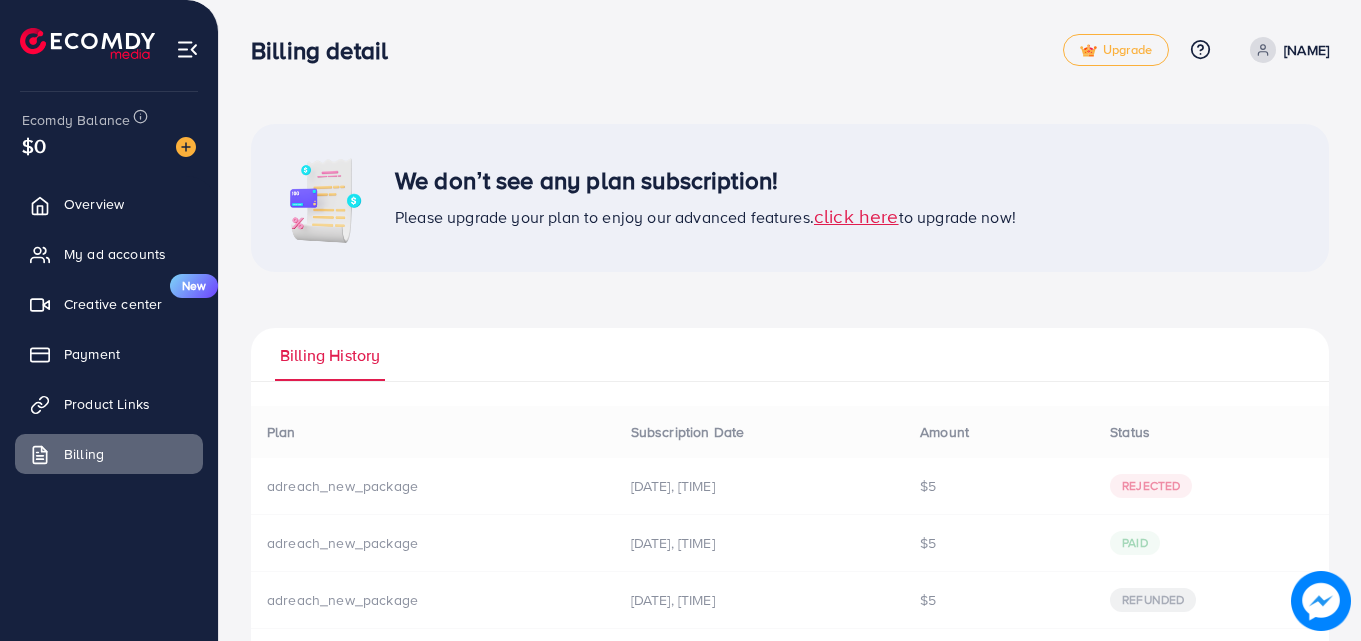 click at bounding box center [87, 43] 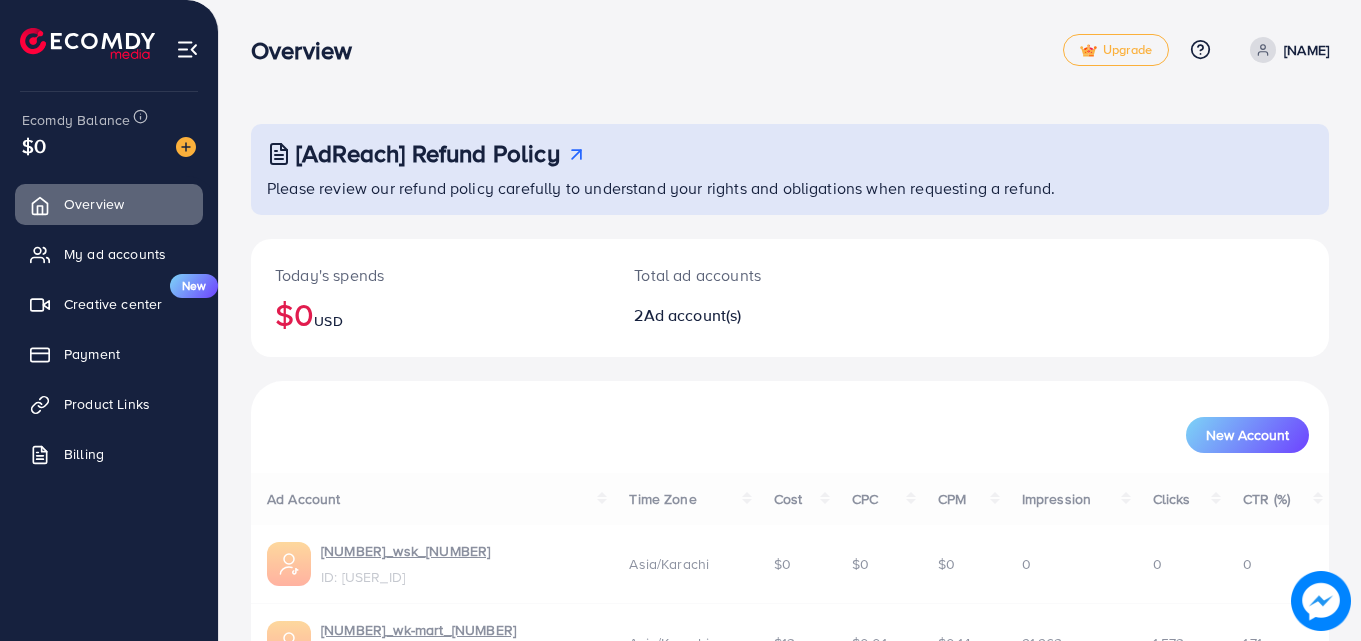 click at bounding box center (87, 43) 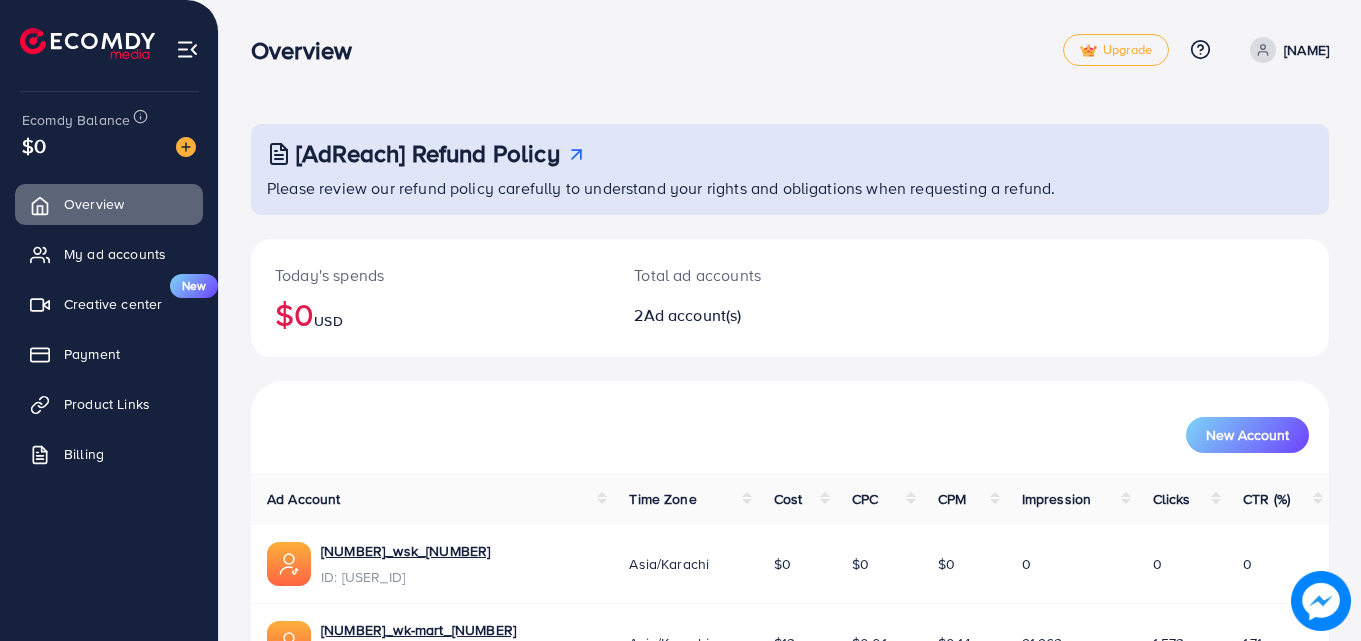click at bounding box center [187, 49] 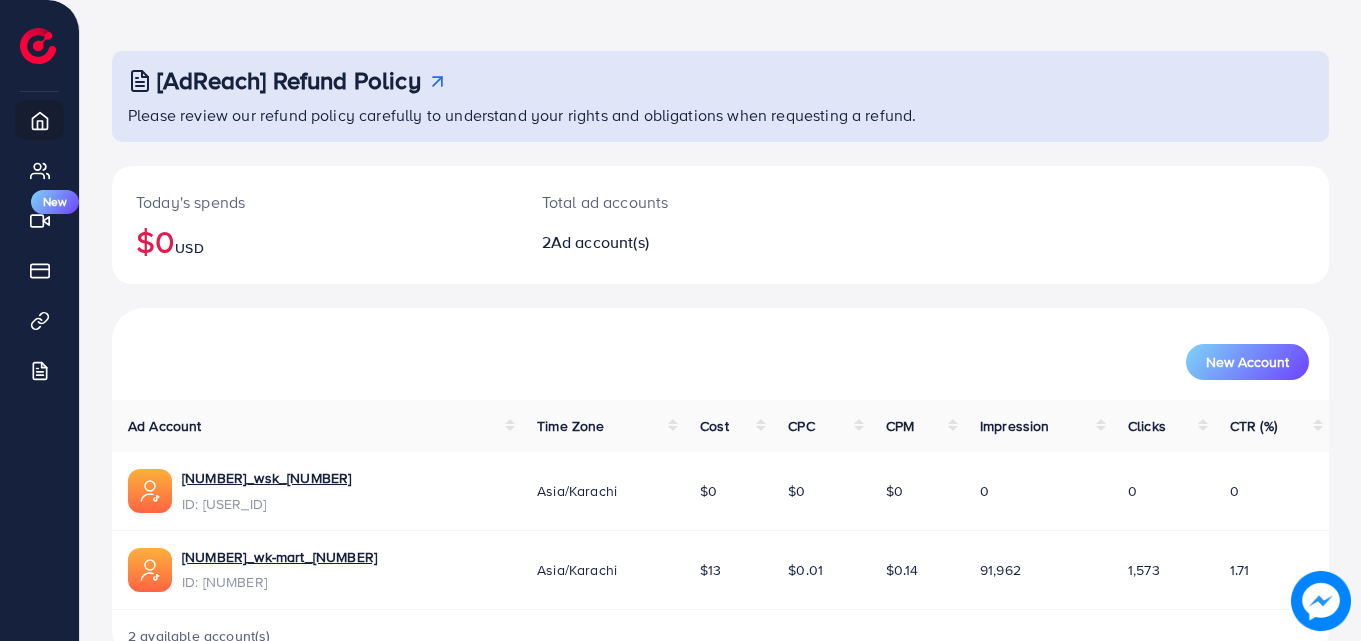 scroll, scrollTop: 0, scrollLeft: 0, axis: both 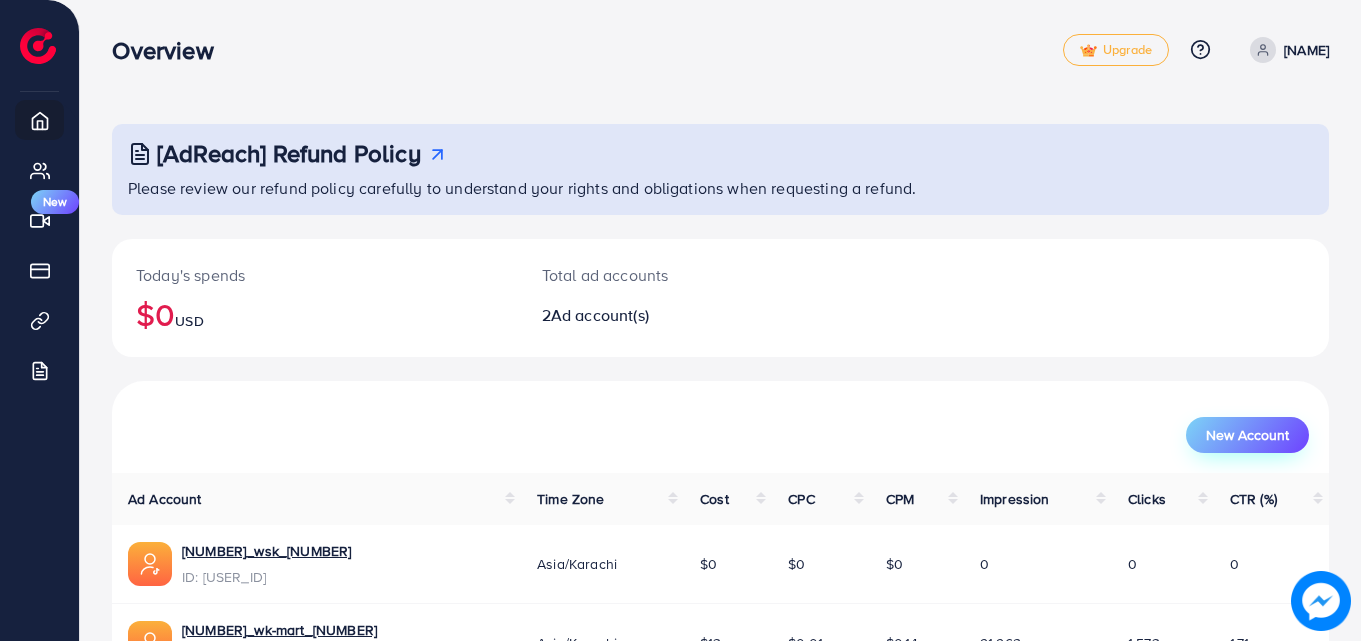 click on "New Account" at bounding box center [1247, 435] 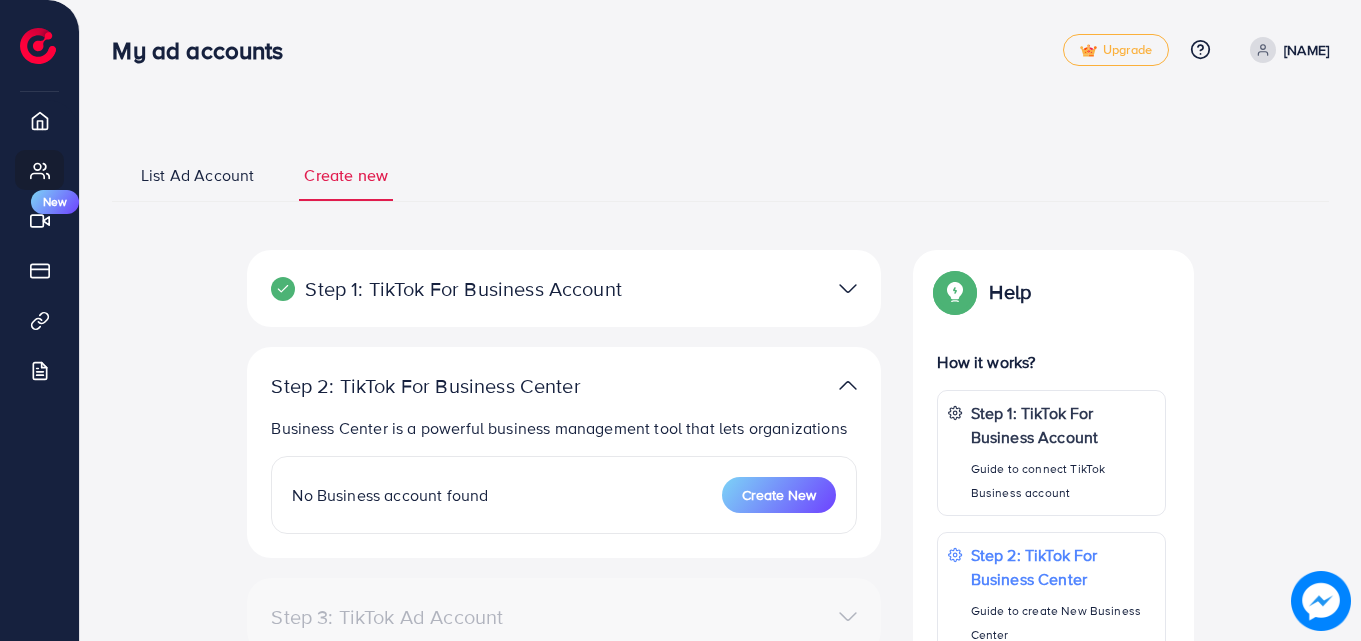 select 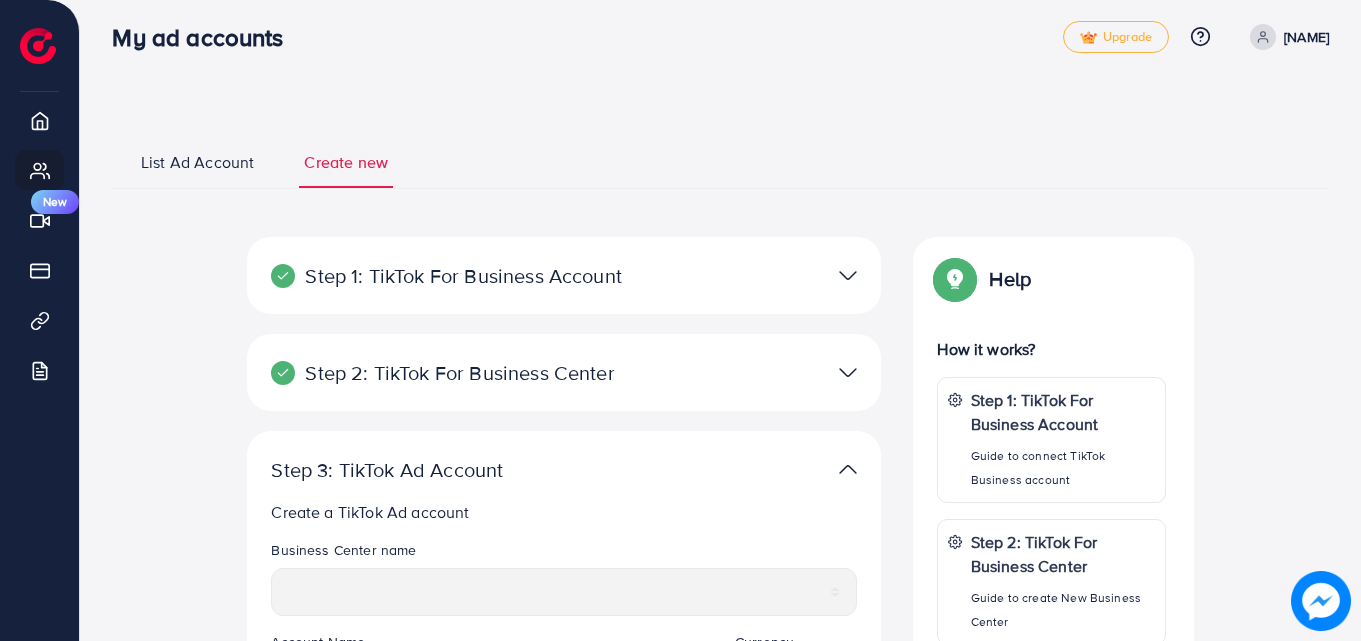 scroll, scrollTop: 0, scrollLeft: 0, axis: both 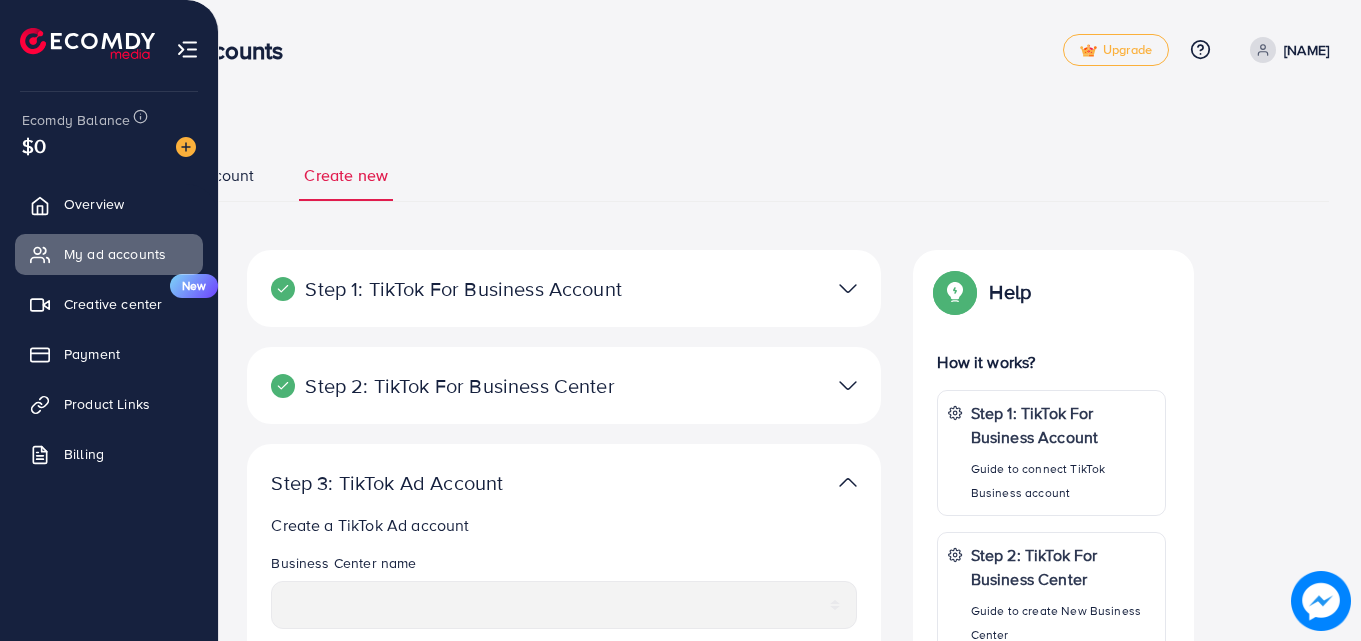 click at bounding box center (95, 46) 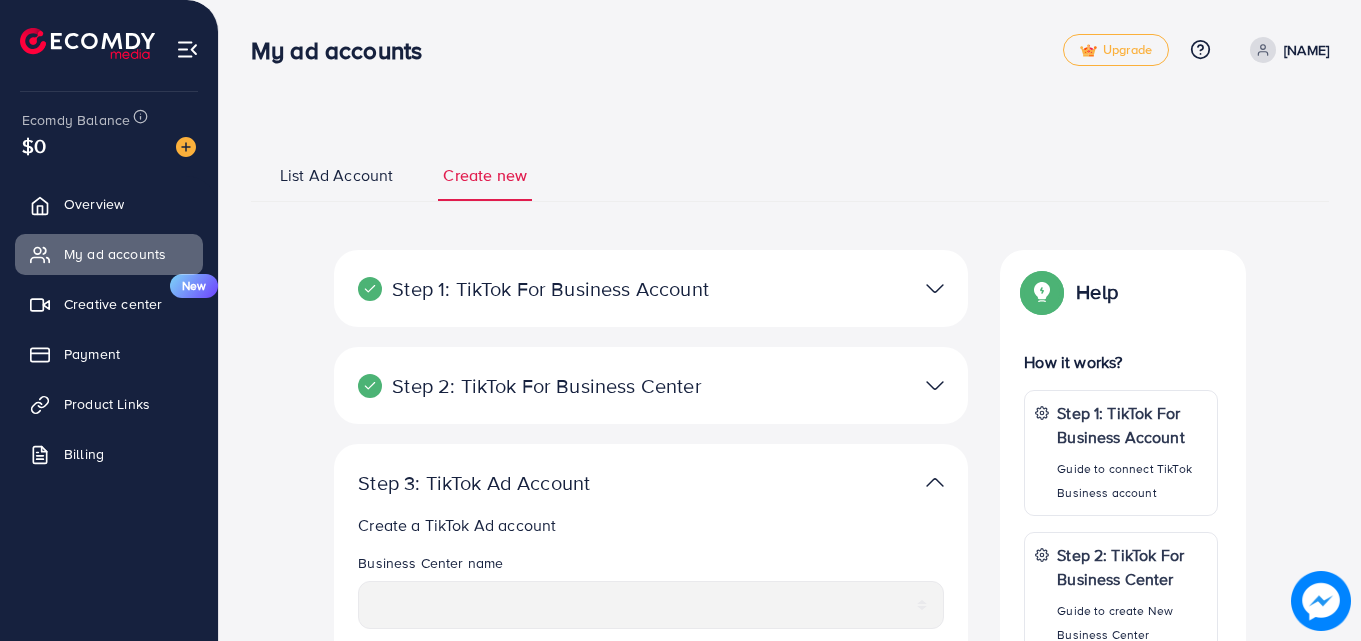 click at bounding box center [187, 49] 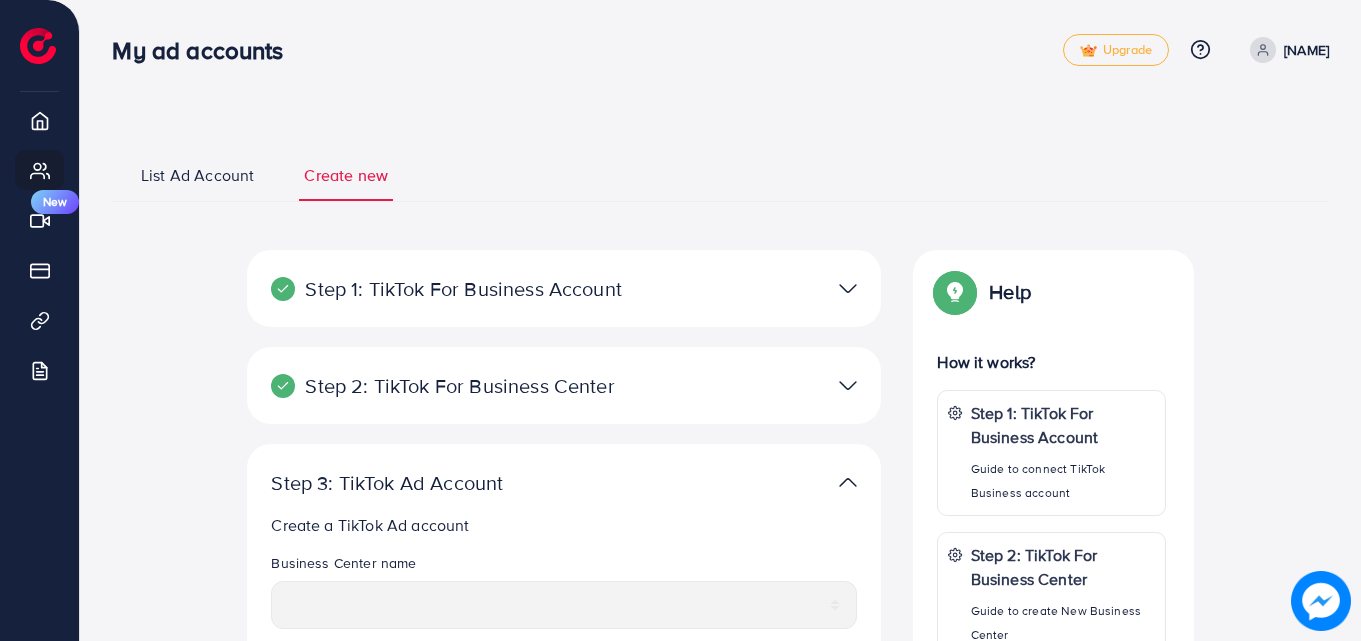 click on "My ad accounts" at bounding box center [205, 50] 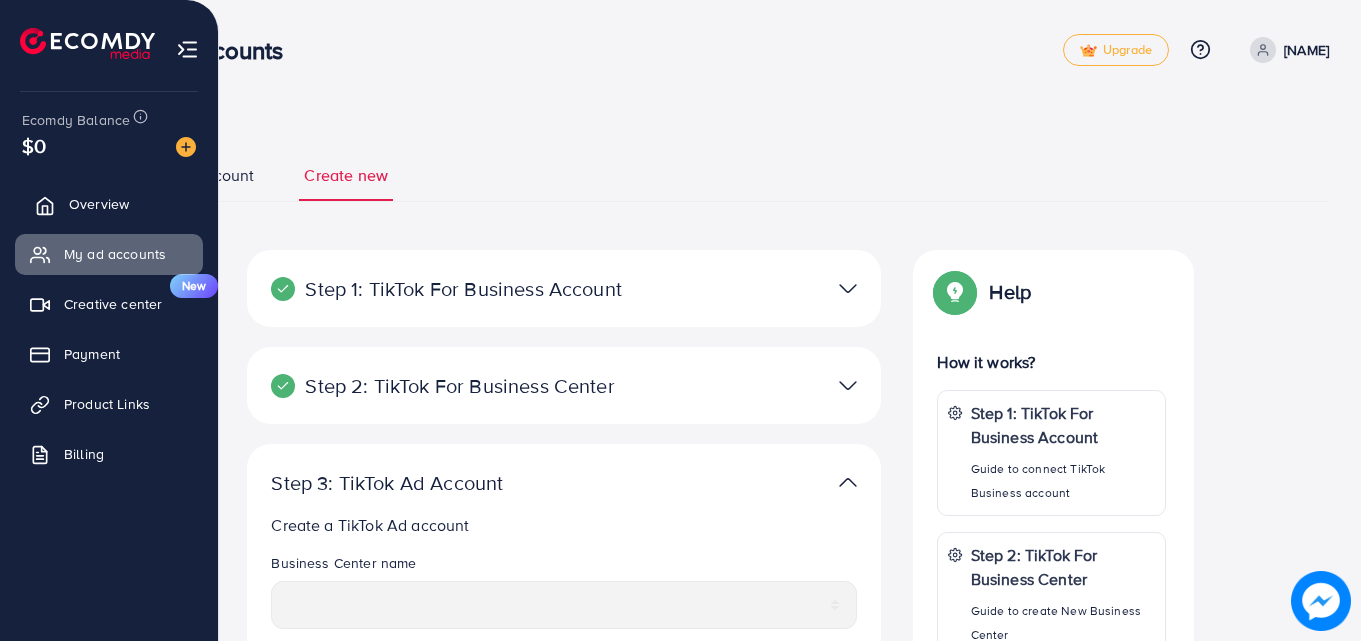 click on "Overview" at bounding box center [99, 204] 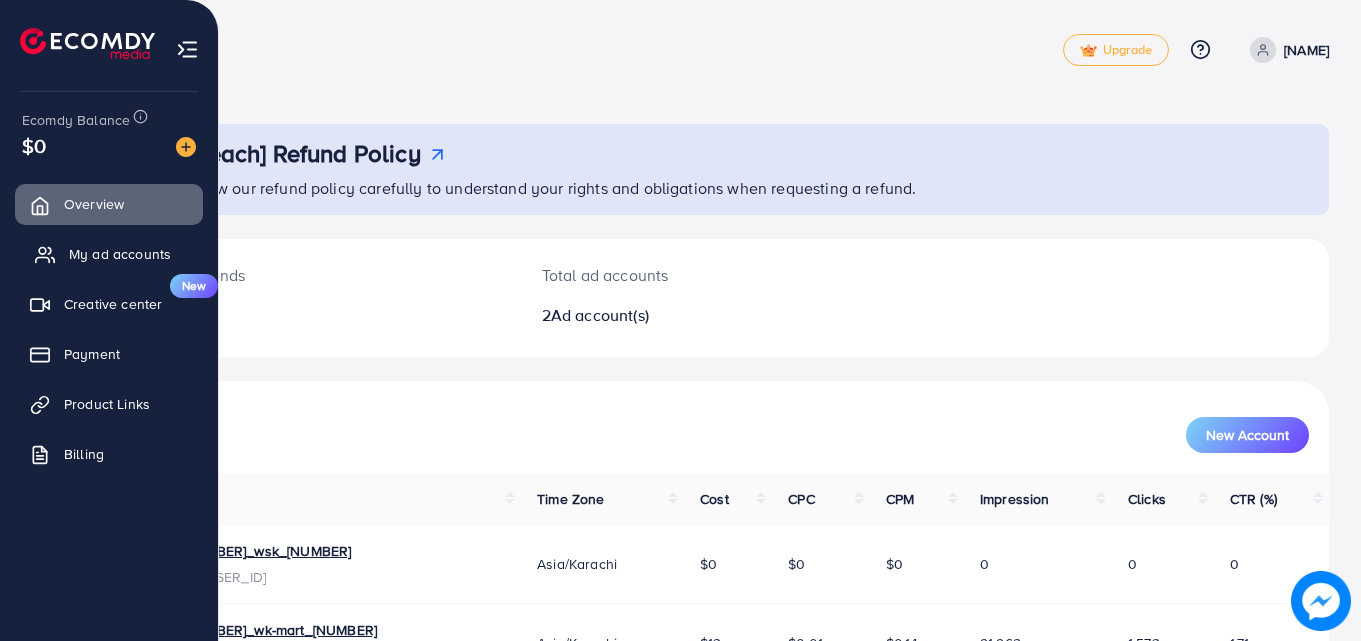 click on "My ad accounts" at bounding box center [109, 254] 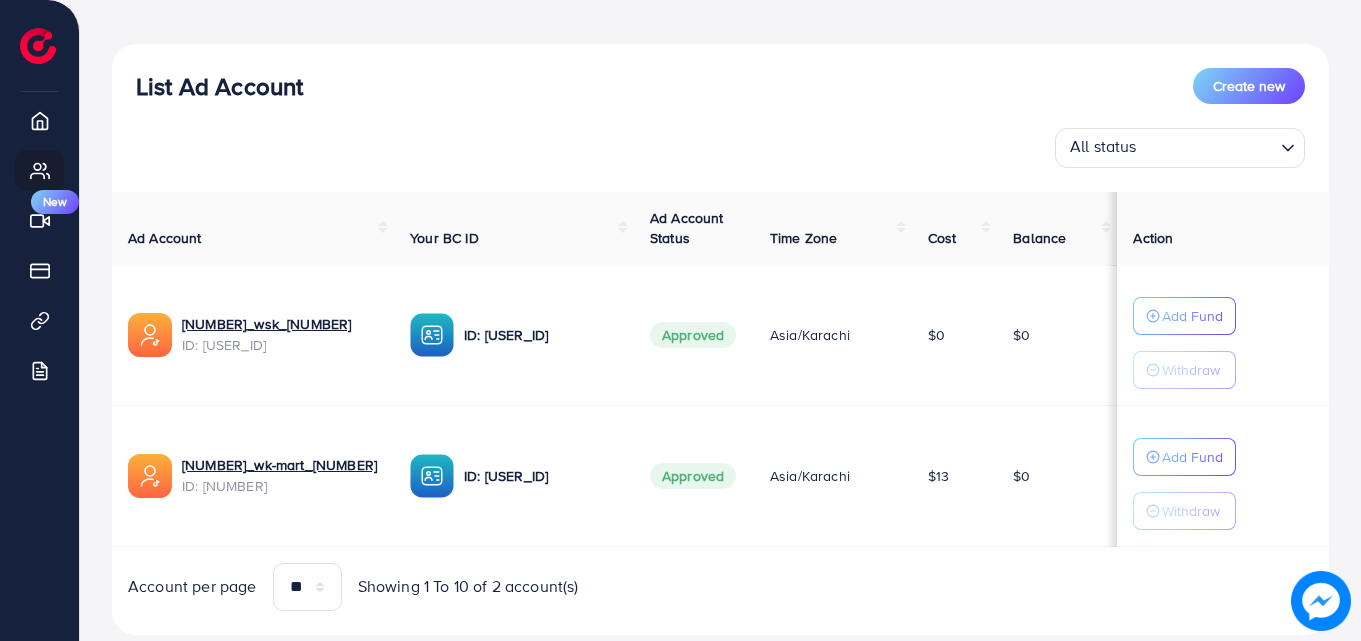 scroll, scrollTop: 256, scrollLeft: 0, axis: vertical 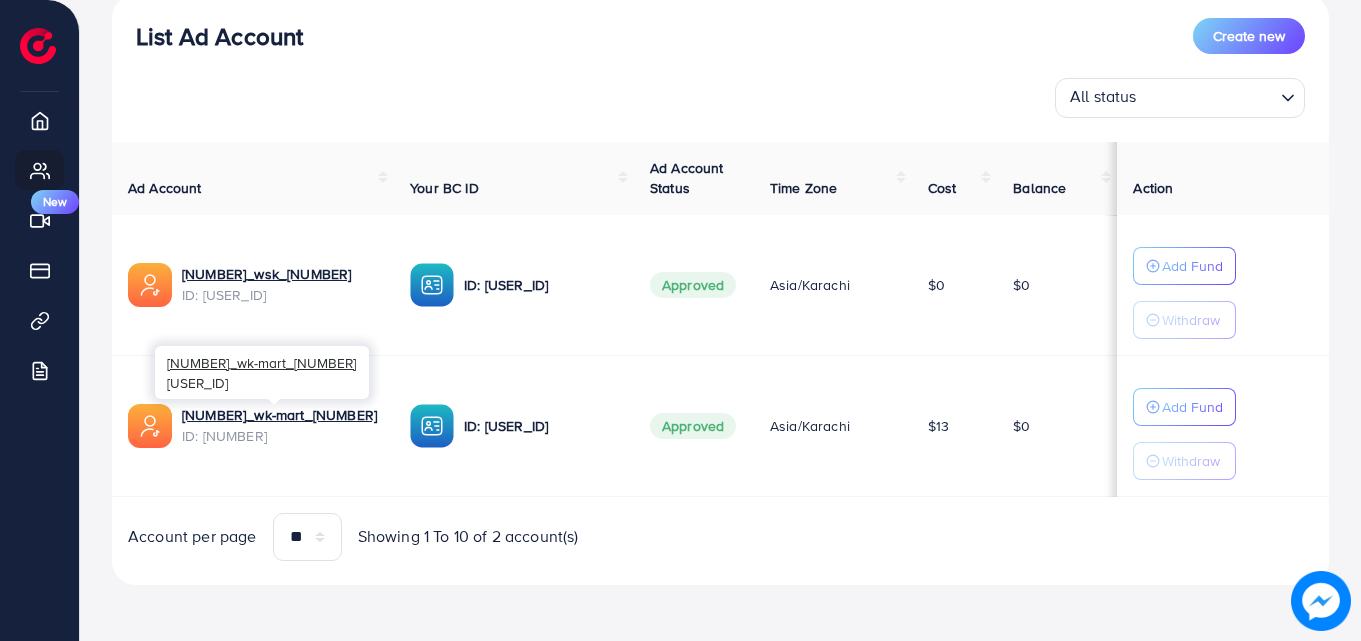 click on "ID: [NUMBER]" at bounding box center (280, 436) 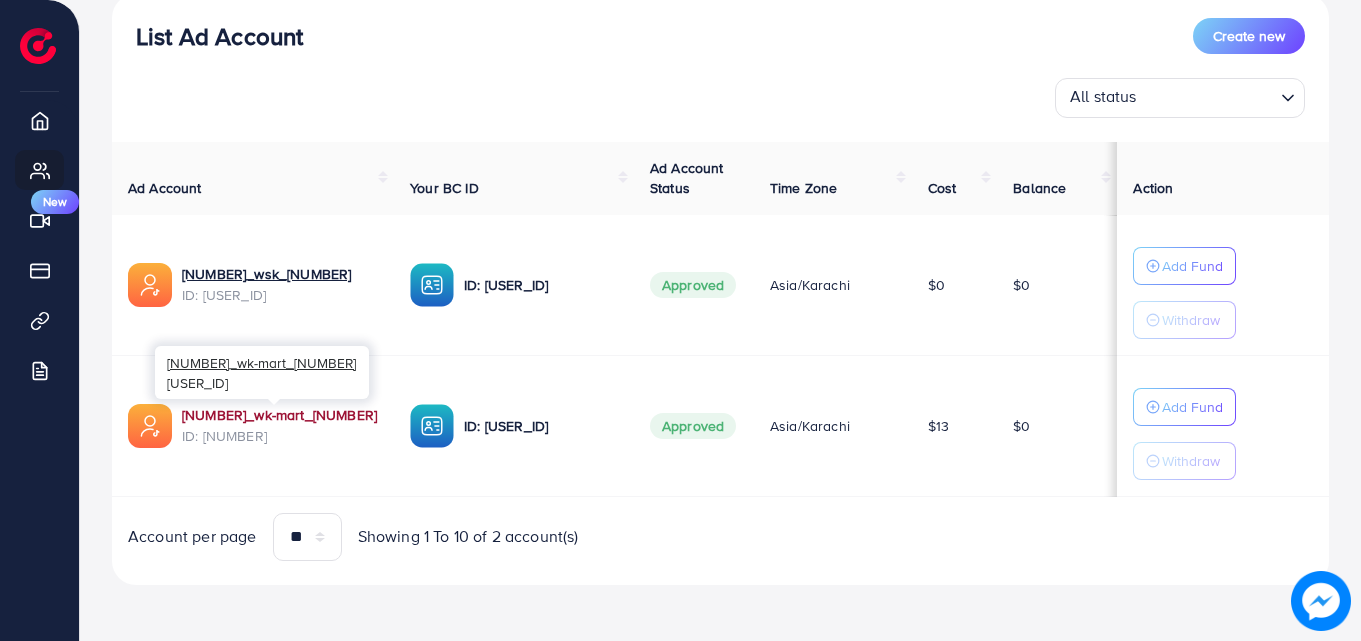 click on "[NUMBER]_wk-mart_[NUMBER]" at bounding box center [280, 415] 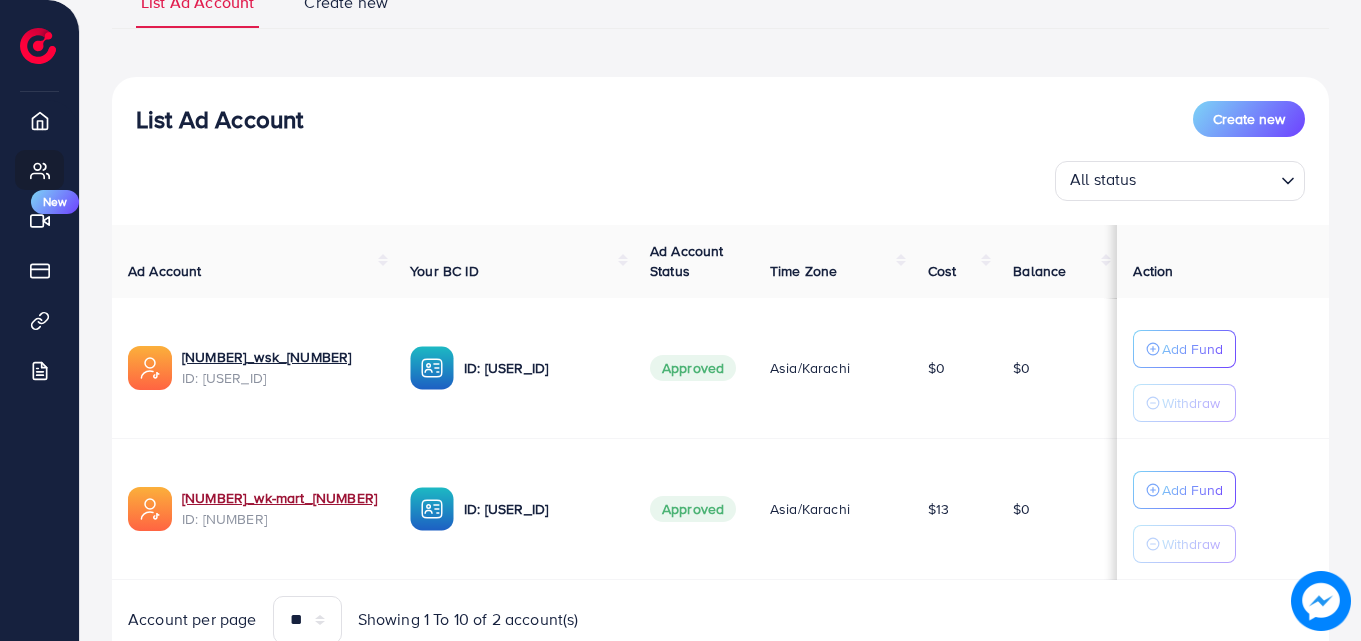 scroll, scrollTop: 0, scrollLeft: 0, axis: both 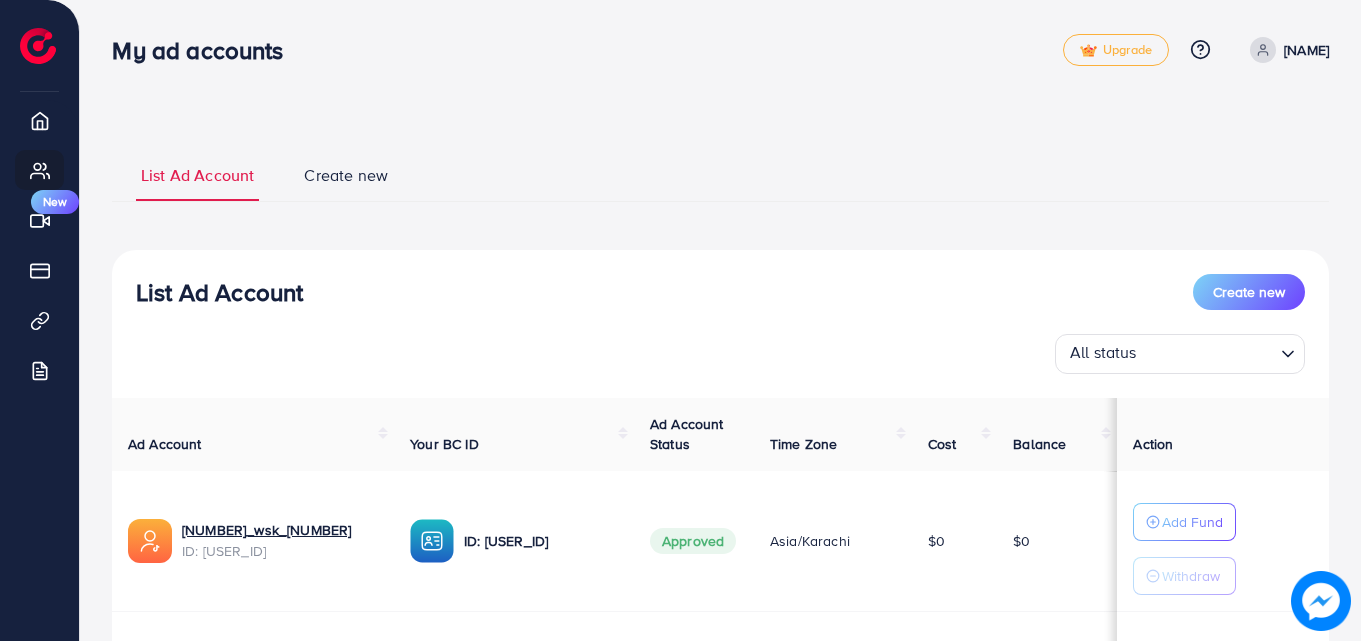 click on "List Ad Account Create new  List Ad Account   Create new
All status
Loading...                   Ad Account Your BC ID Ad Account Status Time Zone Cost Balance Action            [NUMBER]_wsk_[NUMBER]  ID: [USER_ID] ID: [USER_ID]  Approved   Asia/Karachi   $0   $0   Add Fund   Withdraw       [NUMBER]_wk-mart_[NUMBER]  ID: [USER_ID] ID: [USER_ID]  Approved   Asia/Karachi   $13   $0   Add Fund   Withdraw           Account per page  ** ** ** ***  Showing 1 To 10 of 2 account(s)   Step 1: TikTok For Business Account   Connect to TikTok for Business to access all of your business account in one place   user[USER_ID]   User ID: [USER_ID]   By connecting your account, you agree to our   TikTok Business Product (Data) Terms   Step 2: TikTok For Business Center   Business Center is a powerful business management tool that lets organizations   wsk-mart   User ID: [USER_ID]  You can only generate up to 3 BC ***" at bounding box center (720, 494) 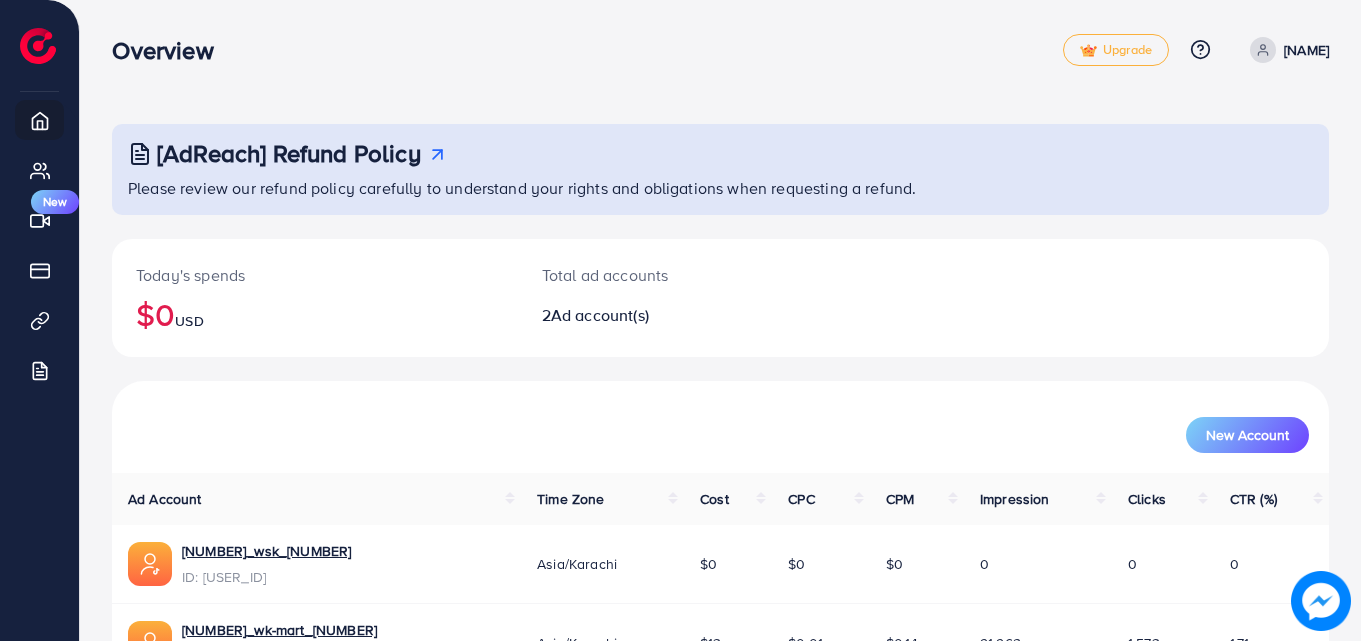 click on "Today's spends   $0  USD  Total ad accounts   2  Ad account(s)" at bounding box center (720, 298) 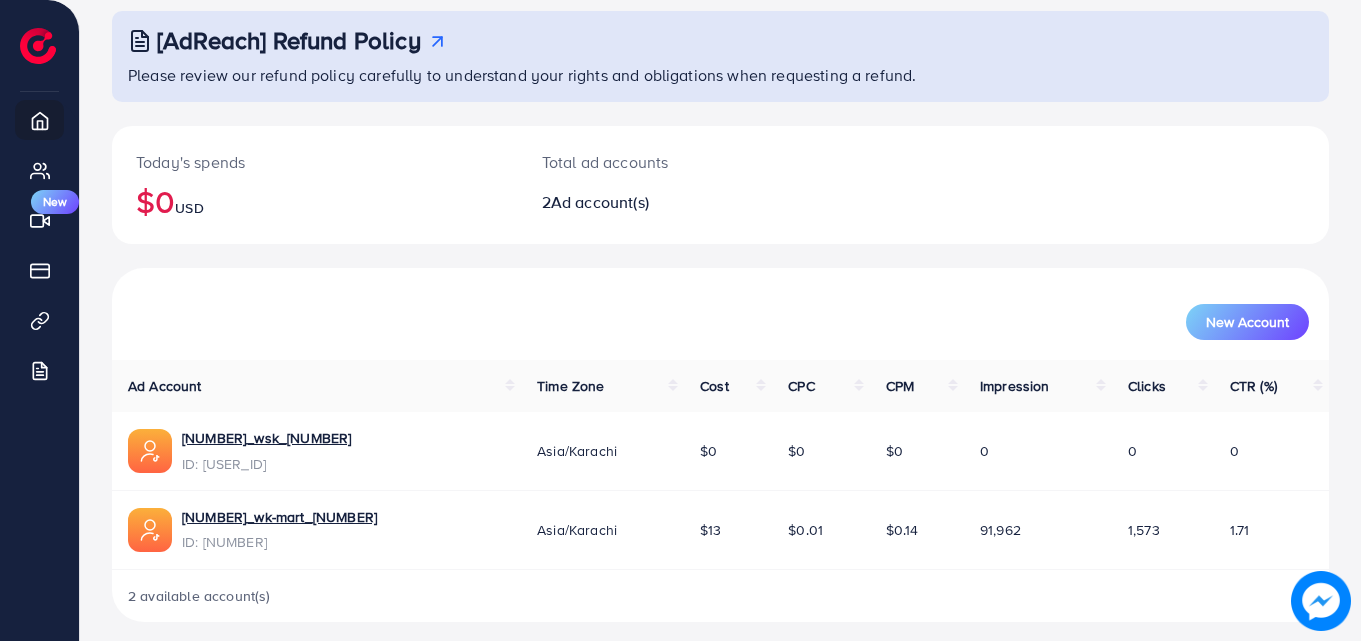 scroll, scrollTop: 0, scrollLeft: 0, axis: both 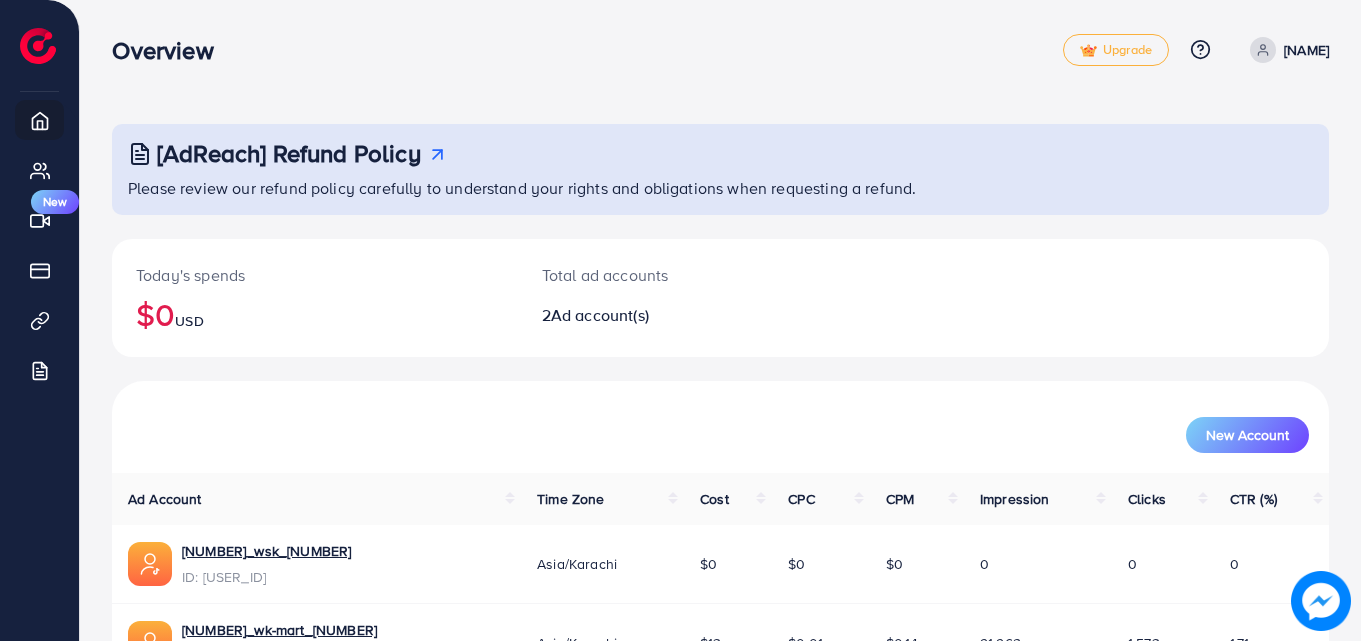 click on "Overview   Upgrade  Help Center Contact Support Plans and Pricing Term and policy About Us  [NAME]  Profile Log out" at bounding box center (720, 50) 